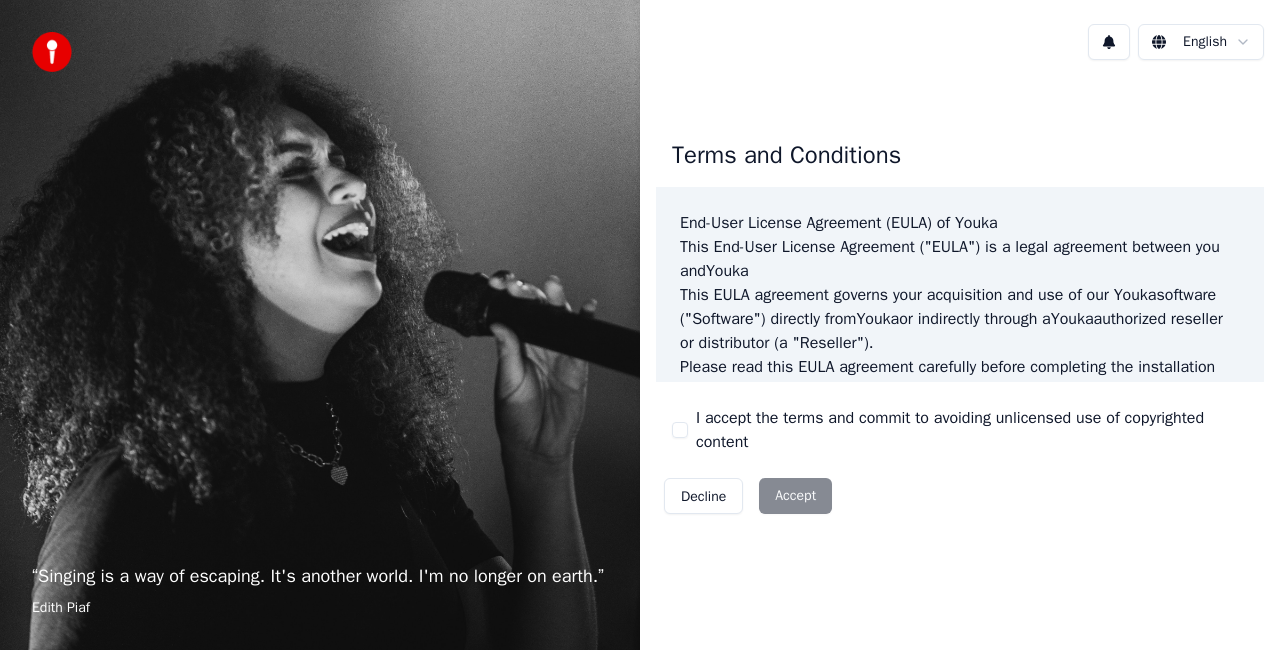 scroll, scrollTop: 0, scrollLeft: 0, axis: both 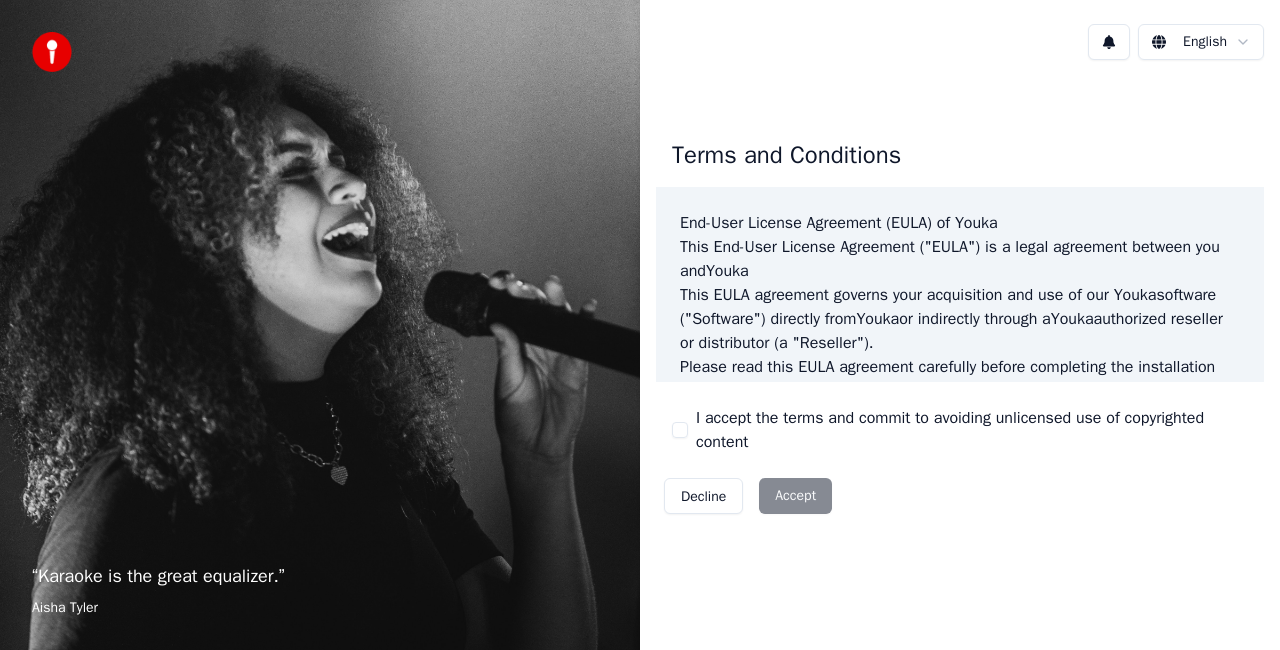 click on "Decline Accept" at bounding box center (748, 496) 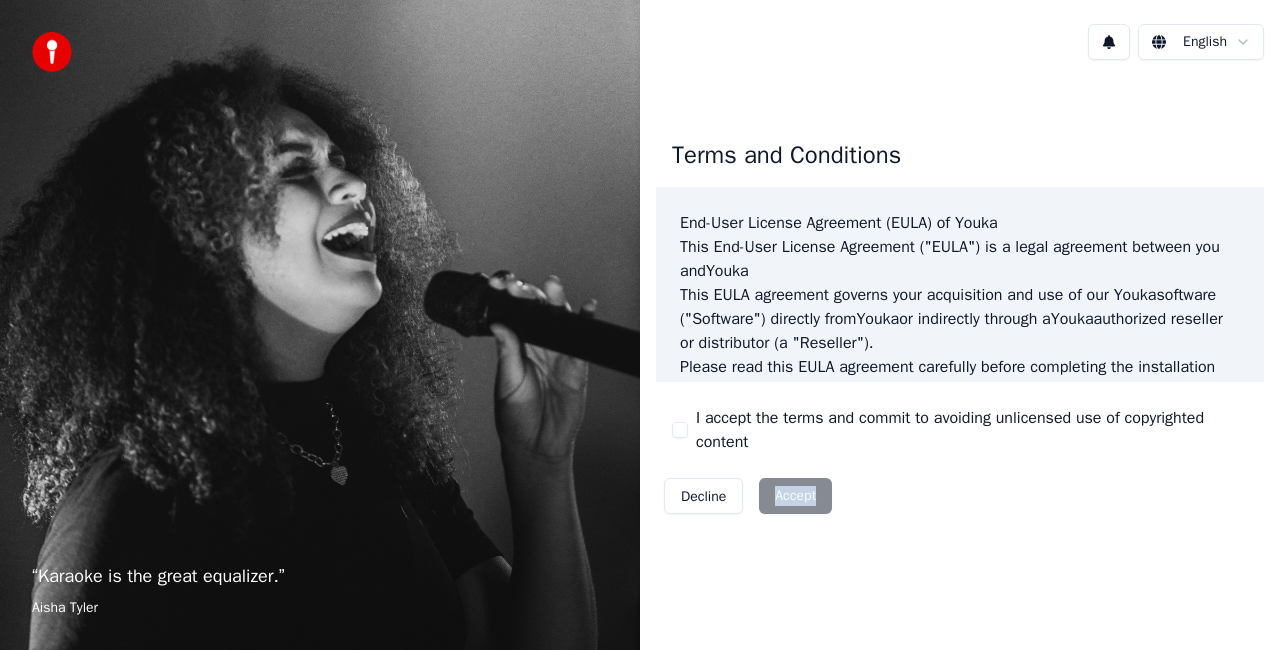 click on "Decline Accept" at bounding box center [748, 496] 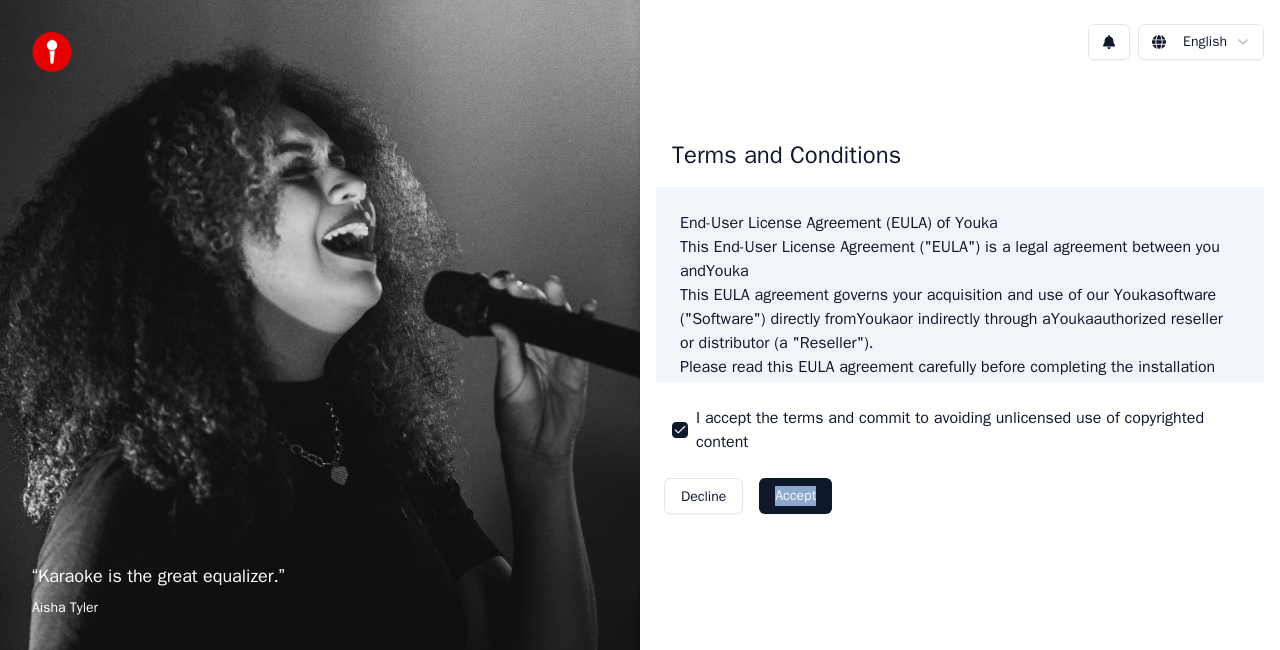 click on "Accept" at bounding box center (795, 496) 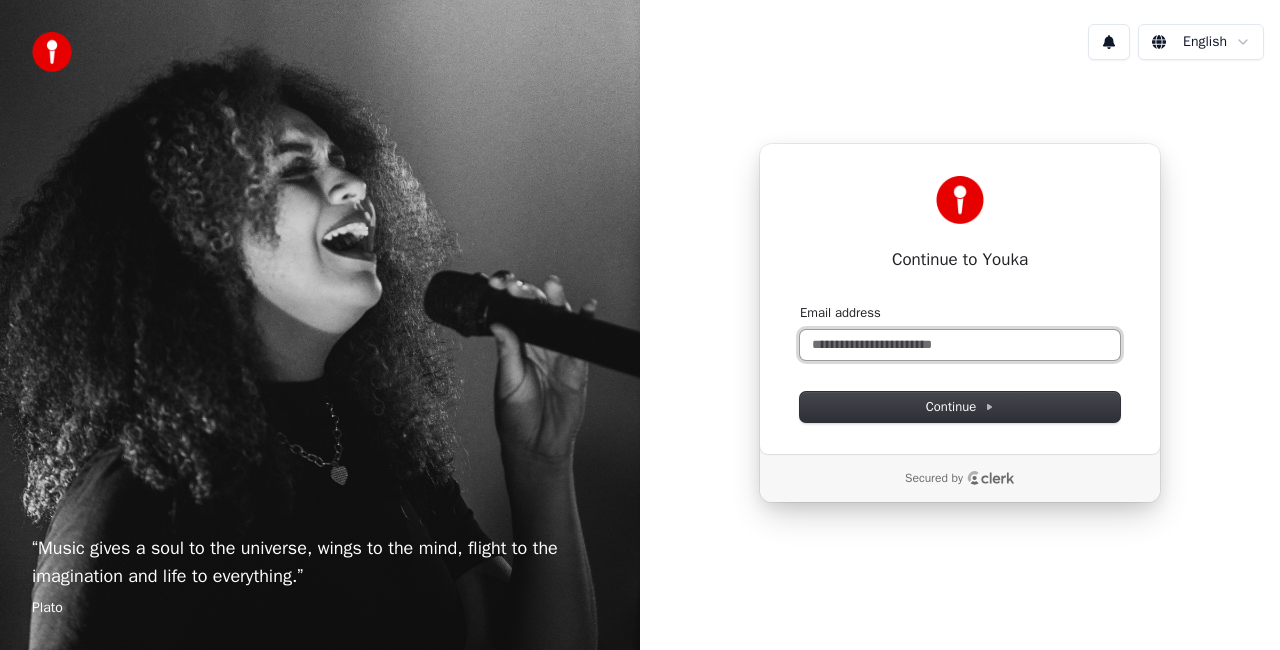click on "Email address" at bounding box center (960, 345) 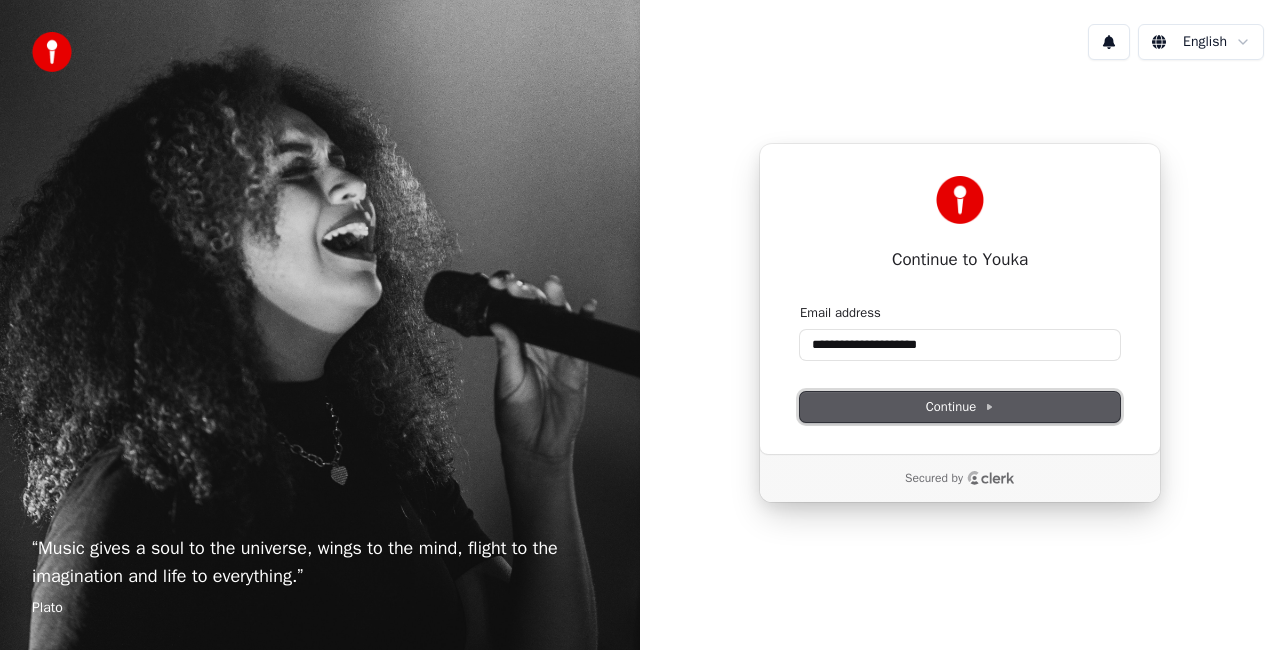 click on "Continue" at bounding box center [960, 407] 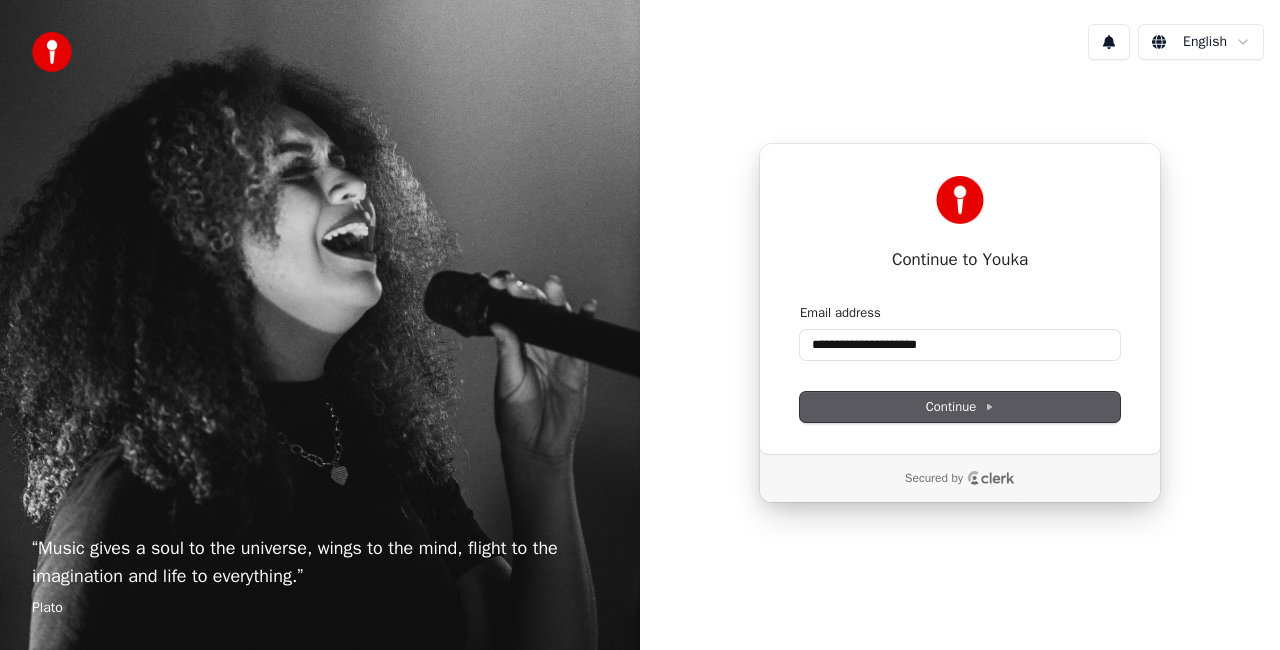 type on "**********" 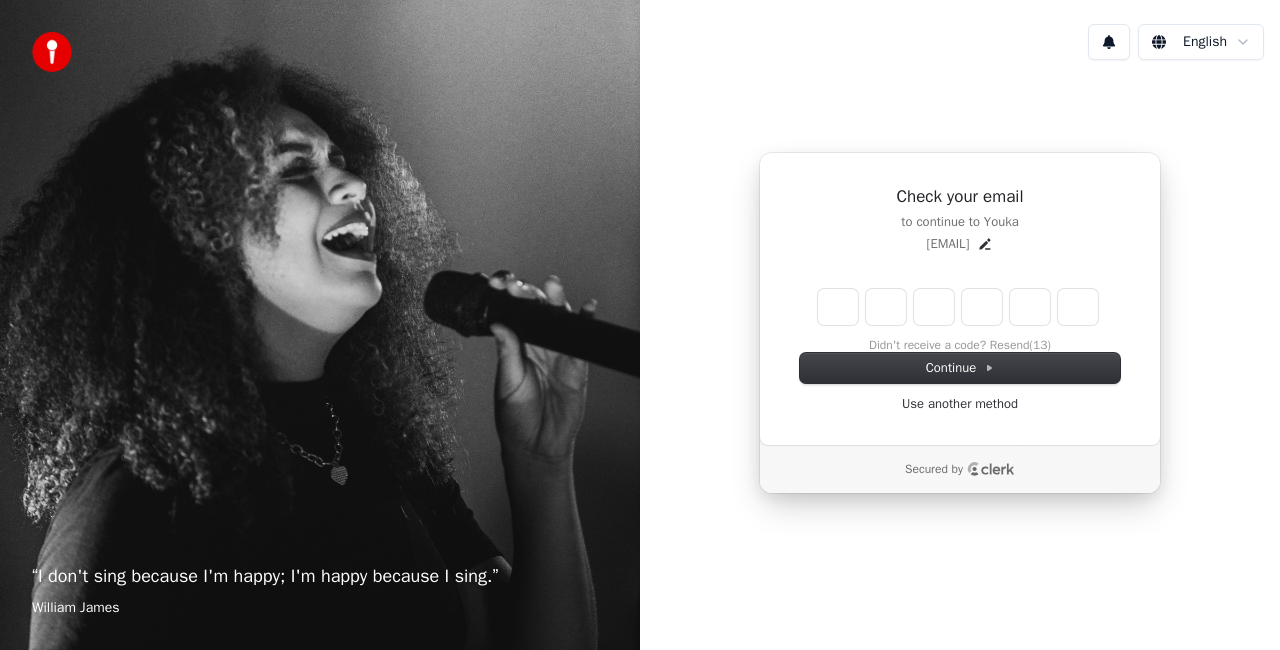 type on "*" 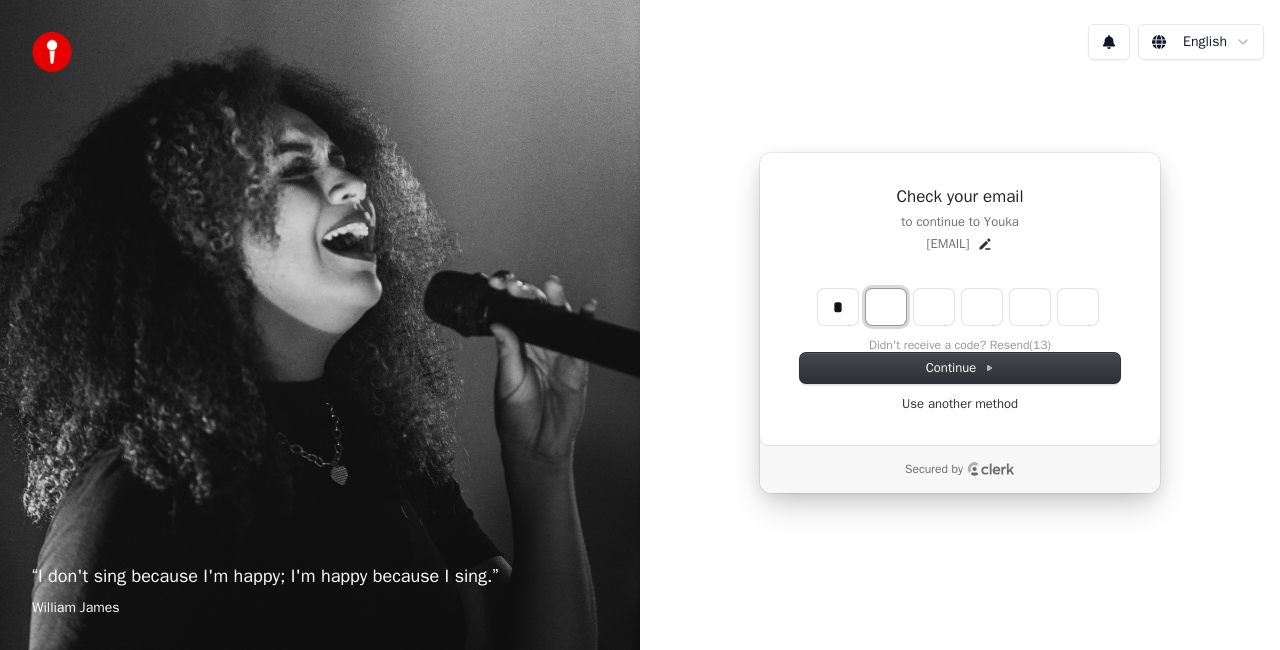 type on "*" 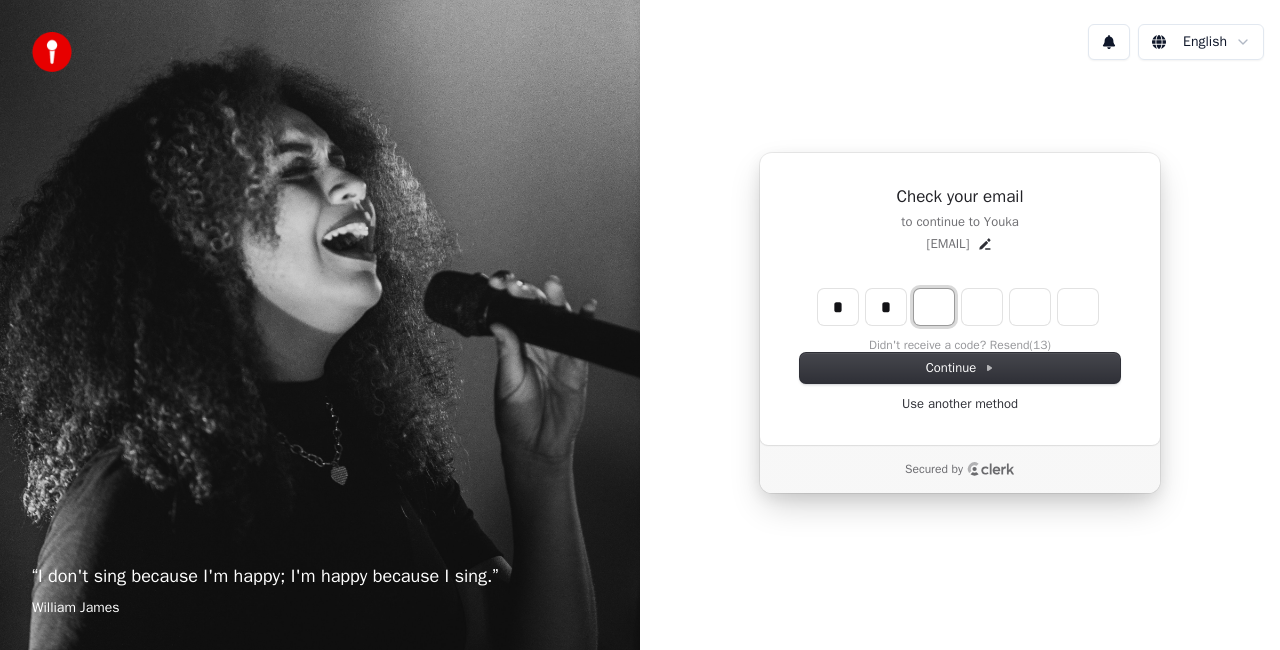 type on "**" 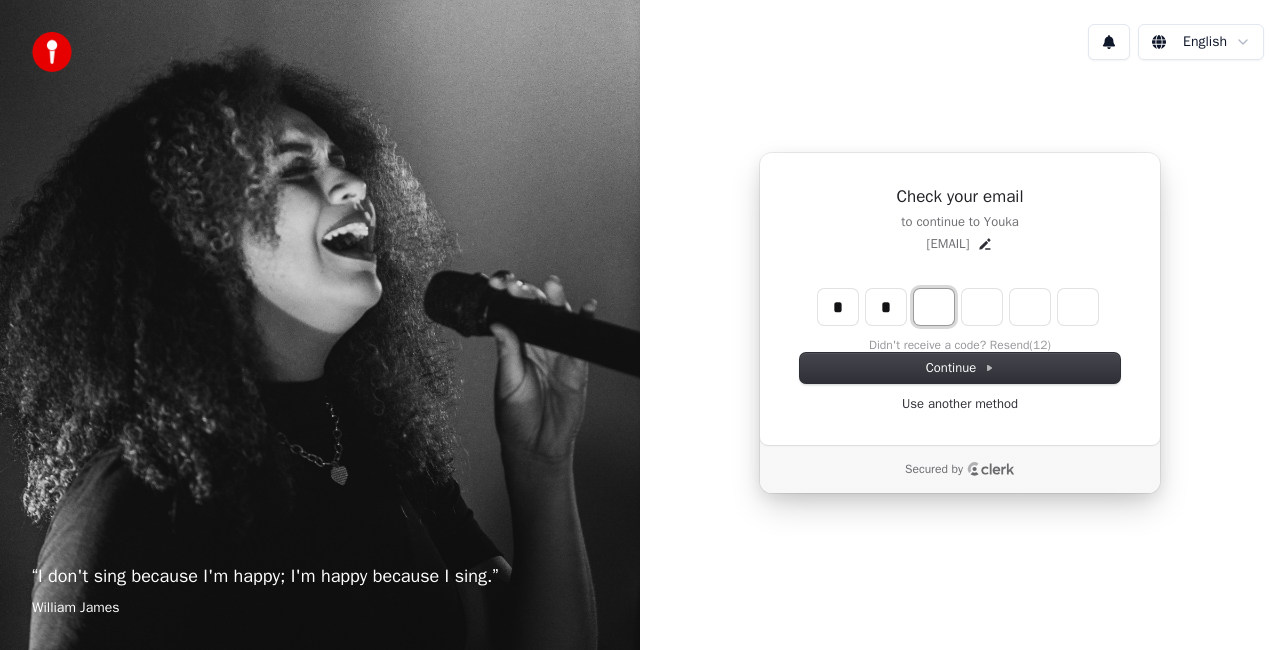 type on "*" 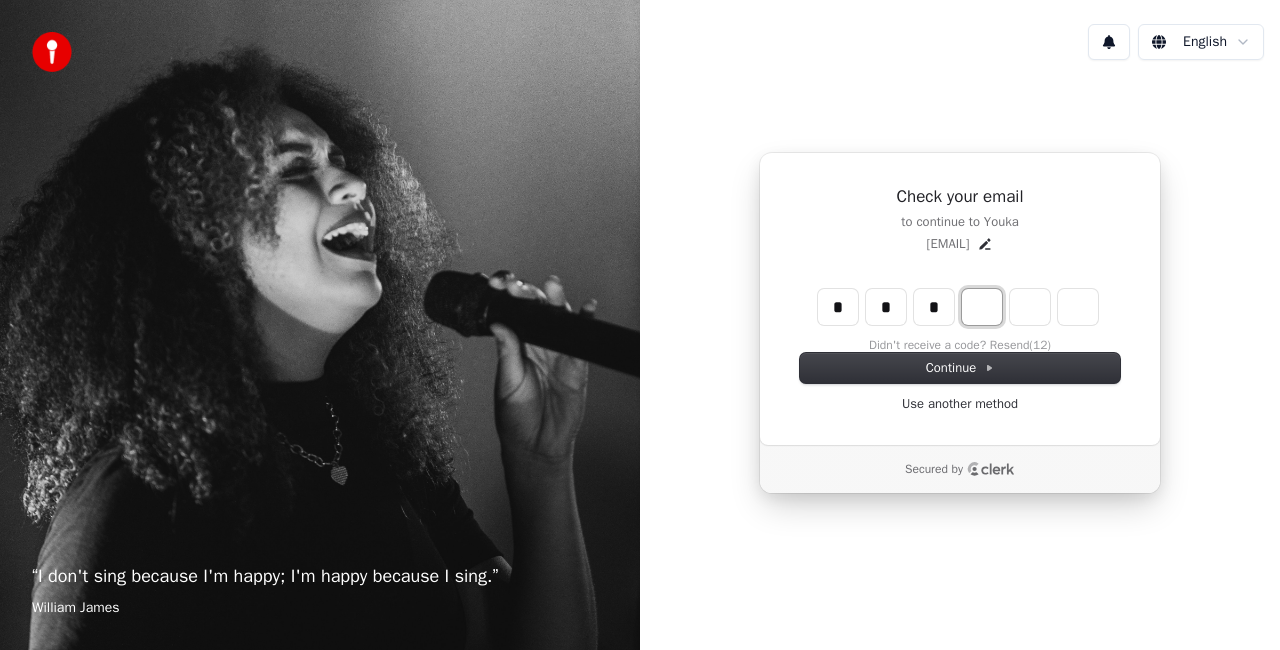 type on "***" 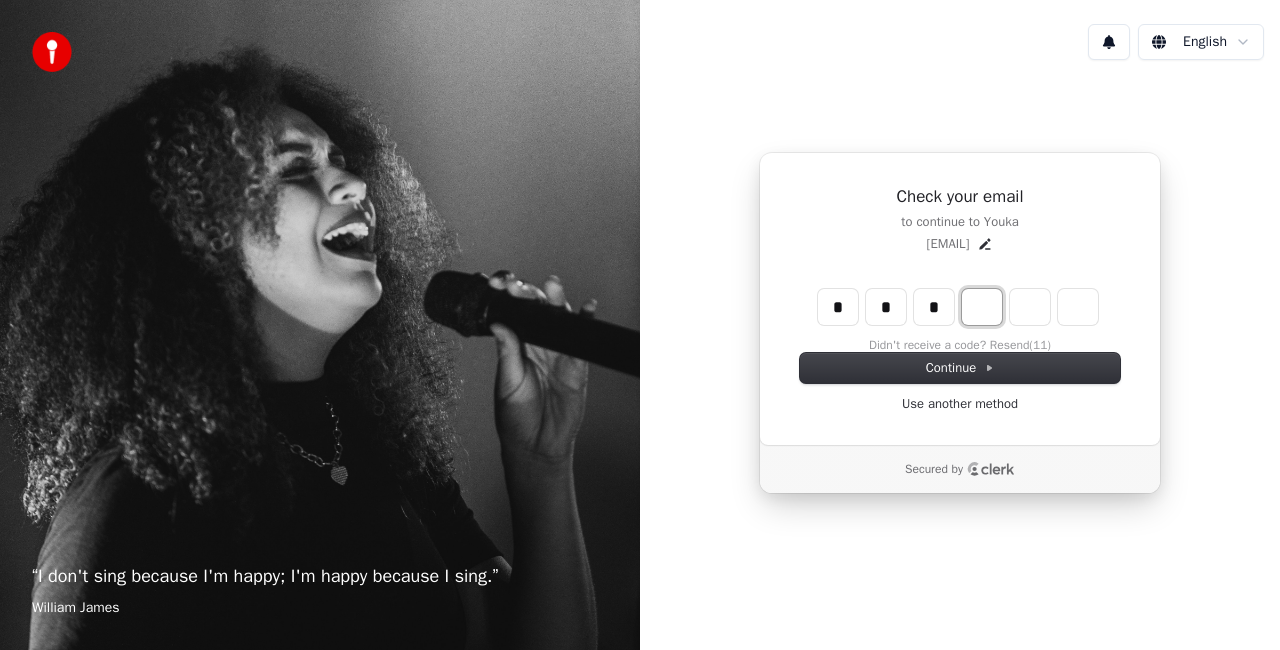 type on "*" 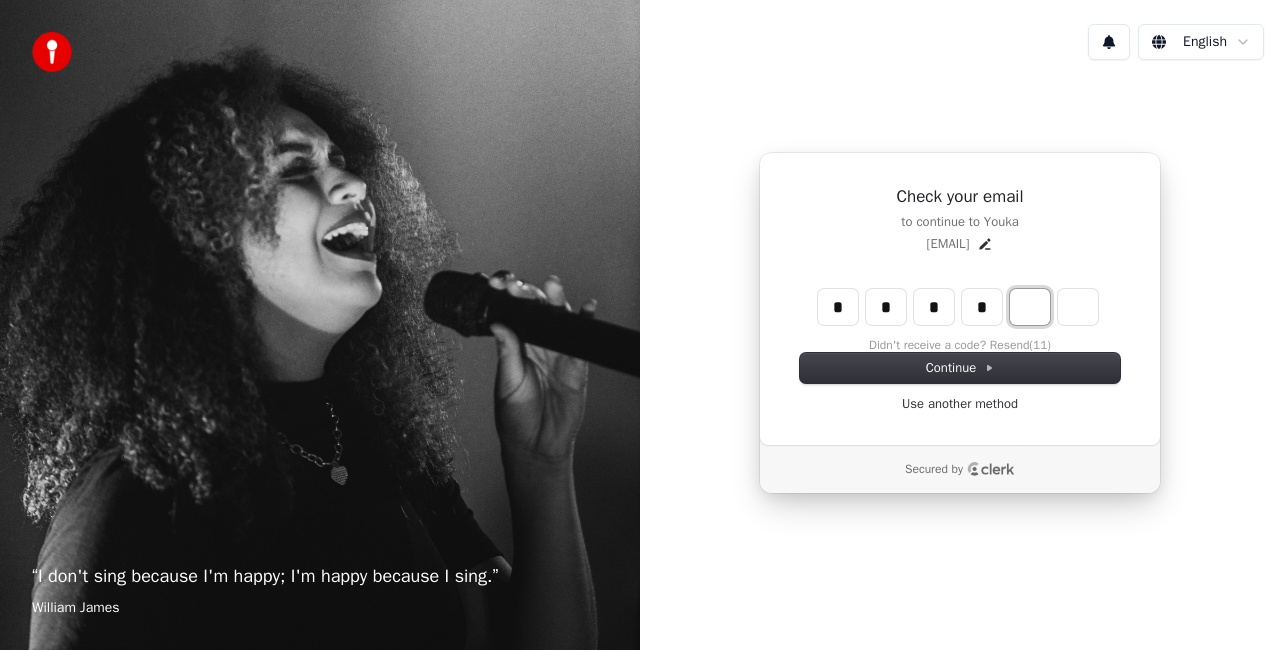 type on "****" 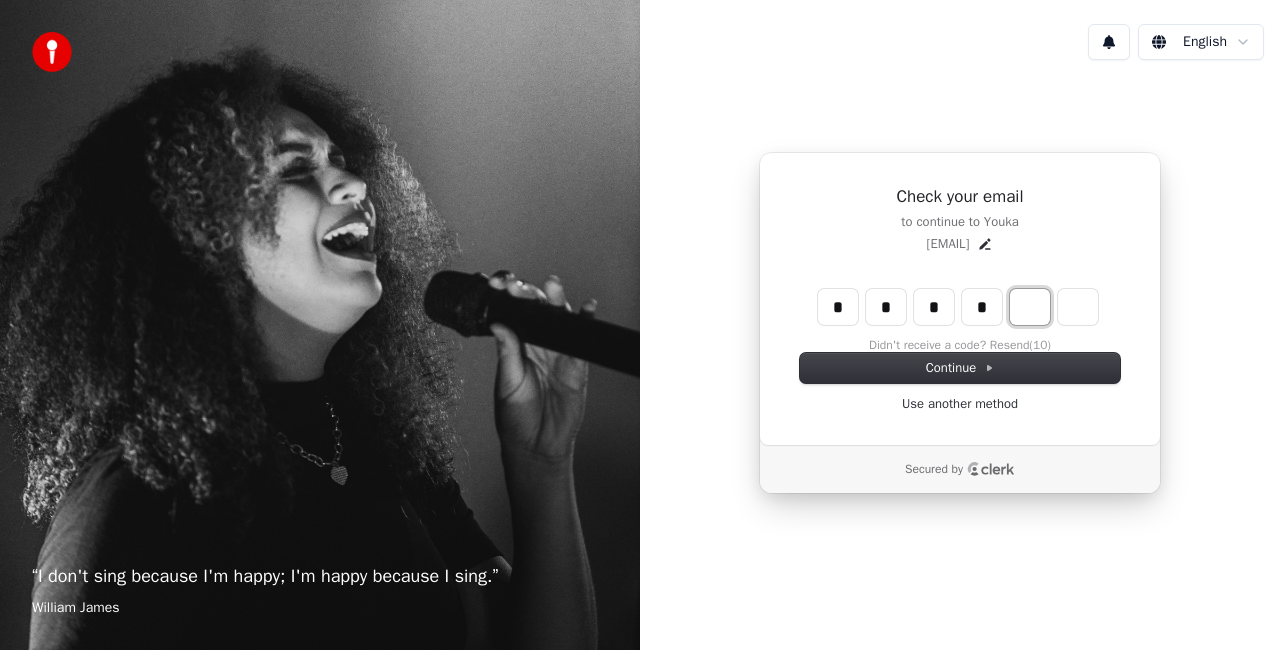 type on "*" 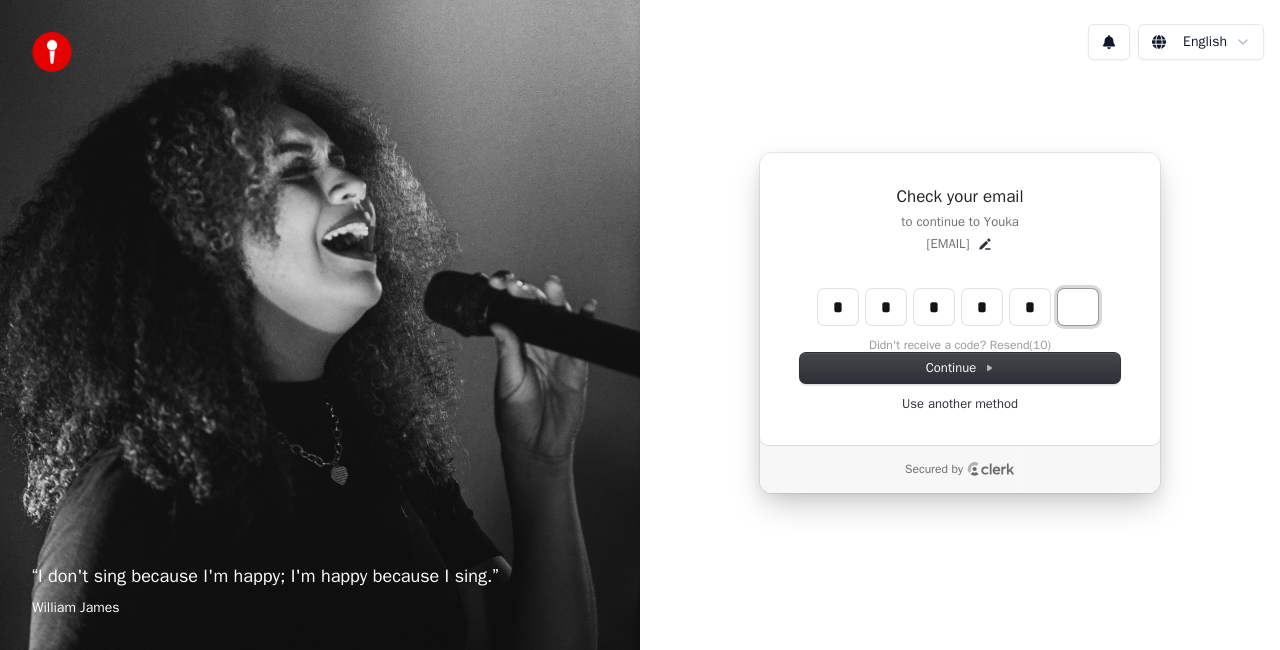 type on "******" 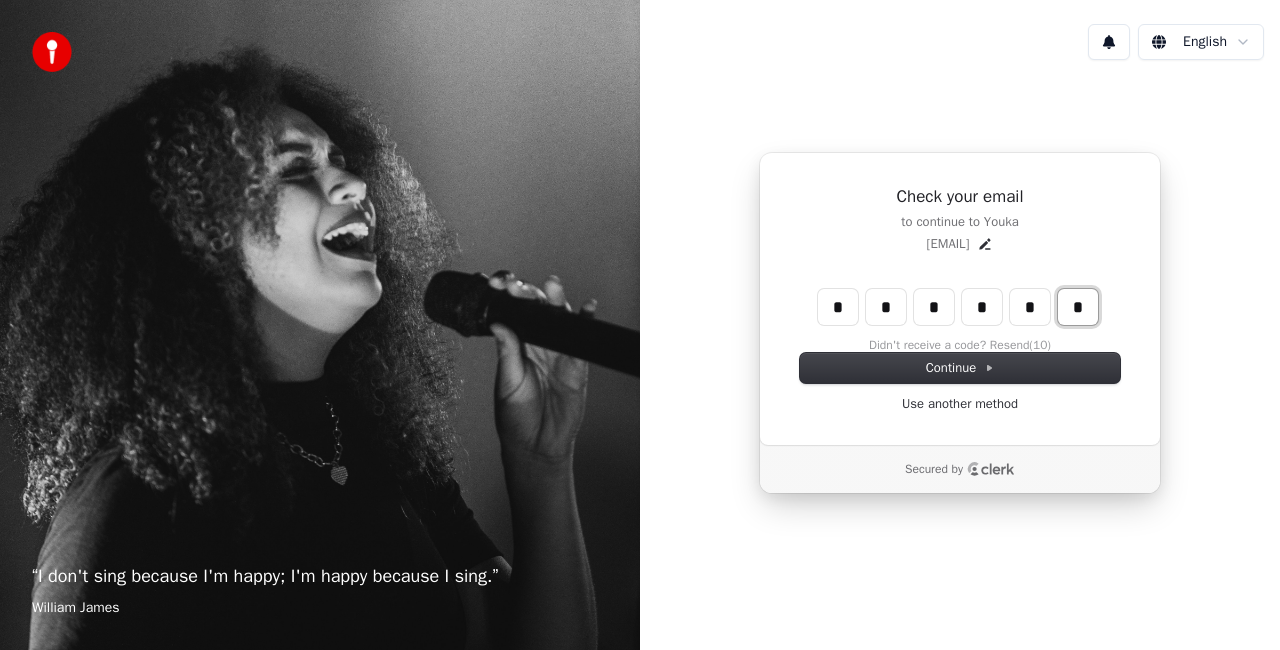 type on "*" 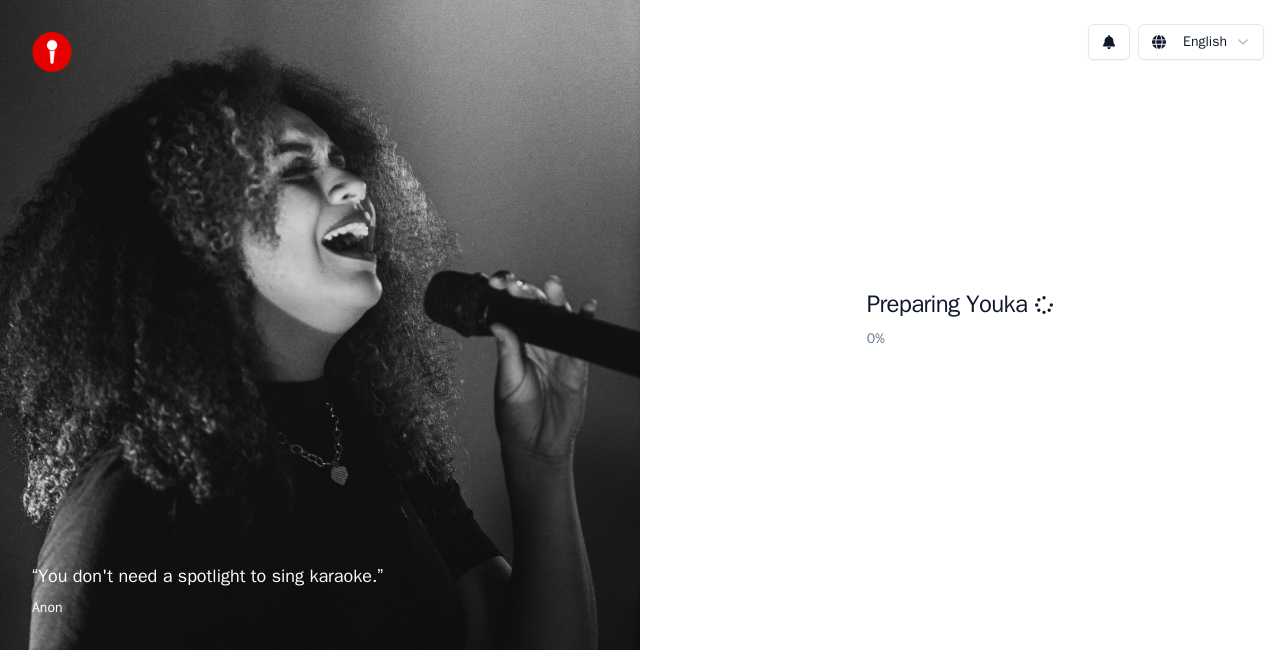 scroll, scrollTop: 0, scrollLeft: 0, axis: both 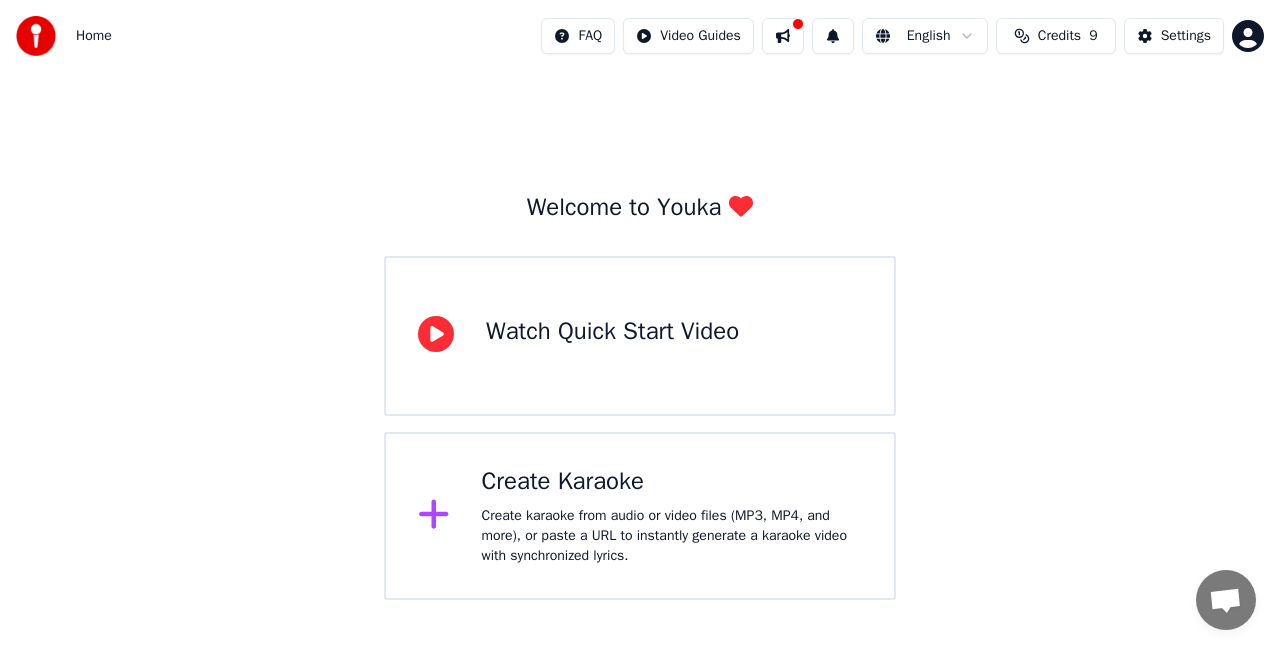 click on "Create Karaoke" at bounding box center [672, 482] 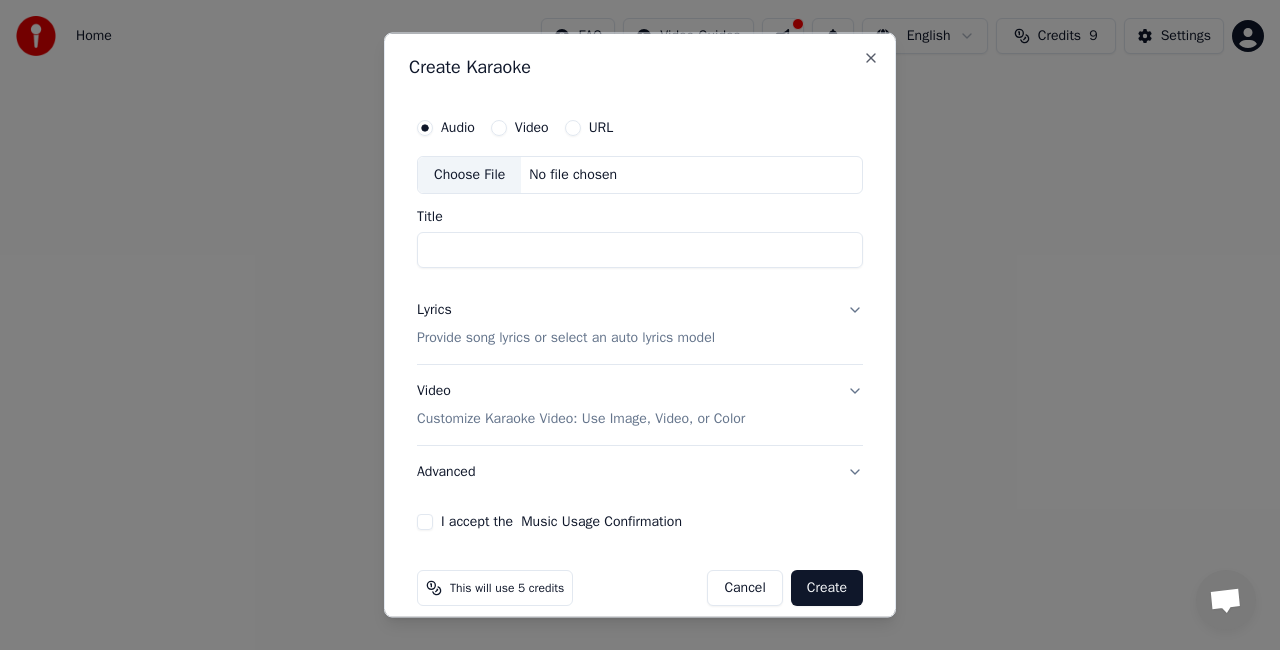 click on "Choose File" at bounding box center [469, 175] 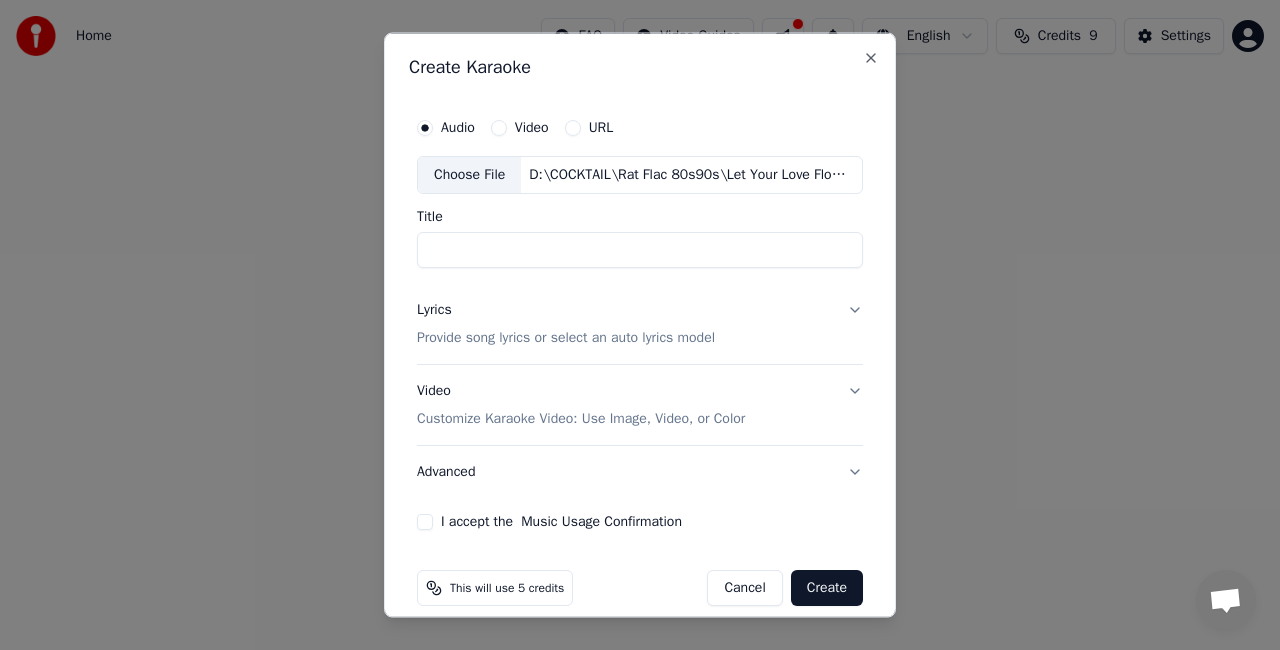 type on "**********" 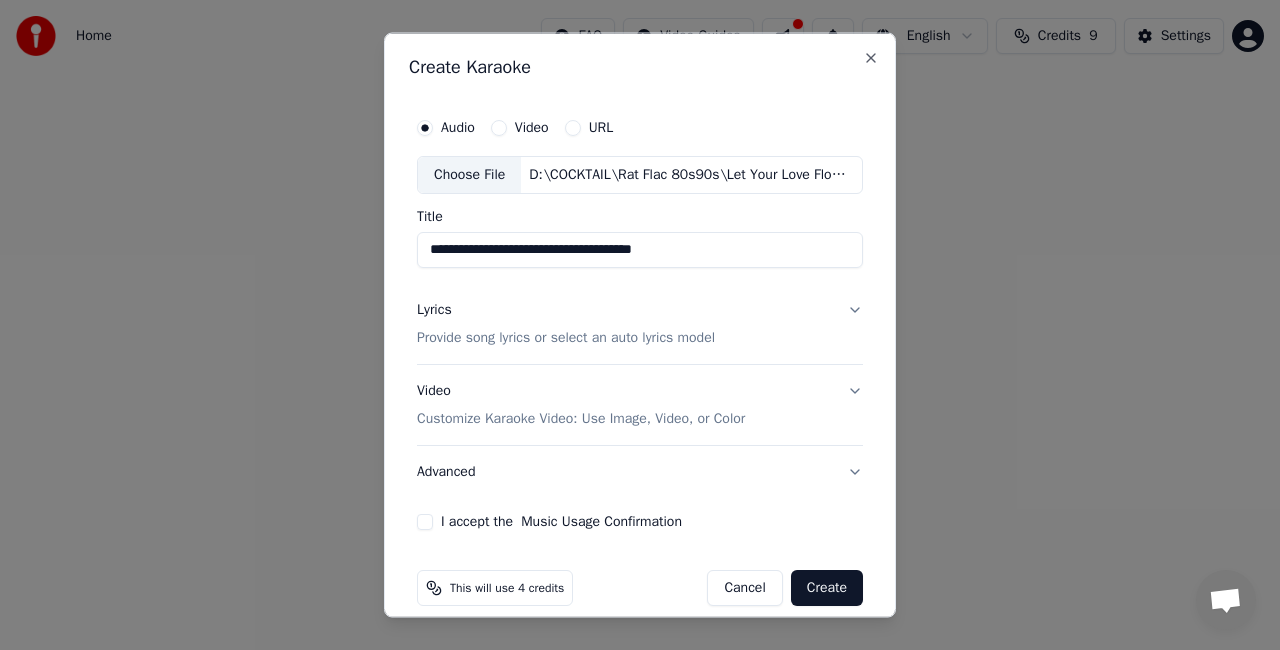 click on "Lyrics Provide song lyrics or select an auto lyrics model" at bounding box center [640, 323] 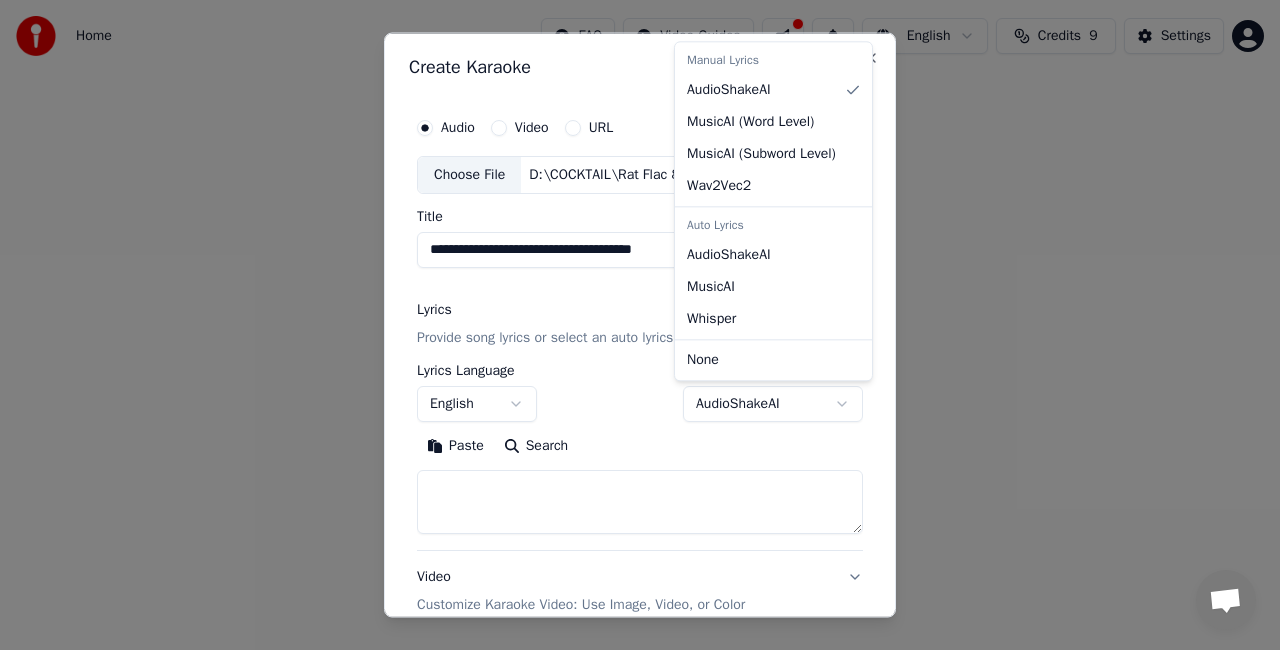 click on "**********" at bounding box center (640, 300) 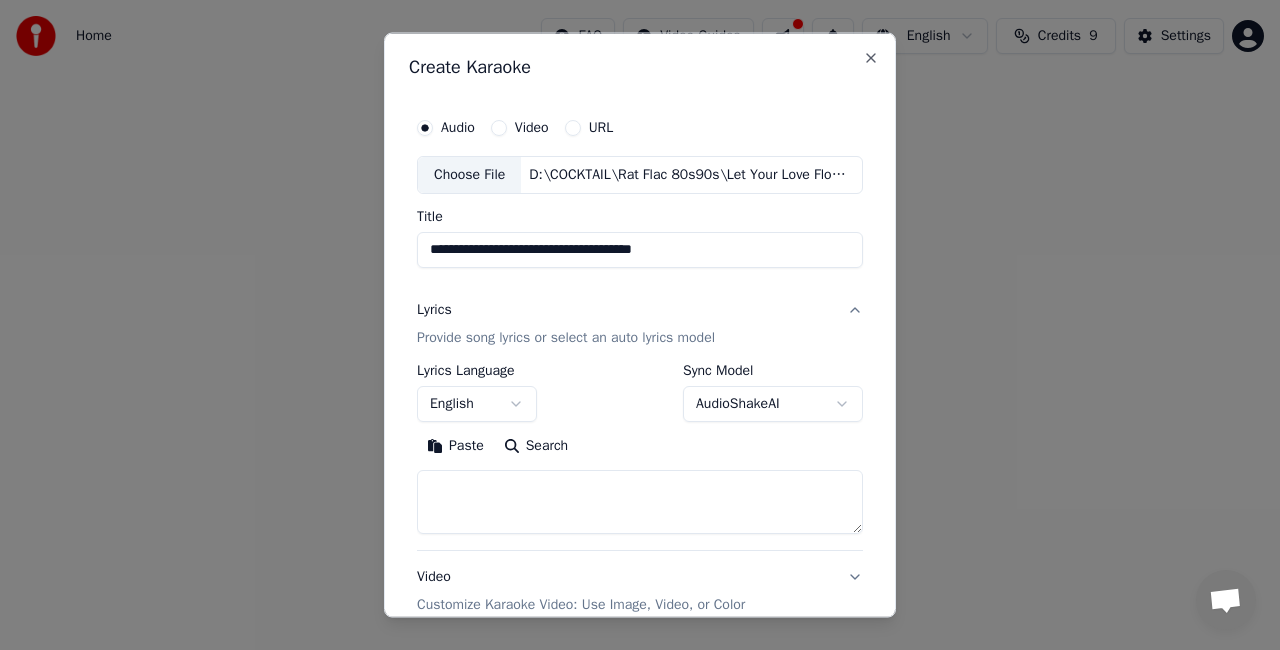 click on "**********" at bounding box center (640, 300) 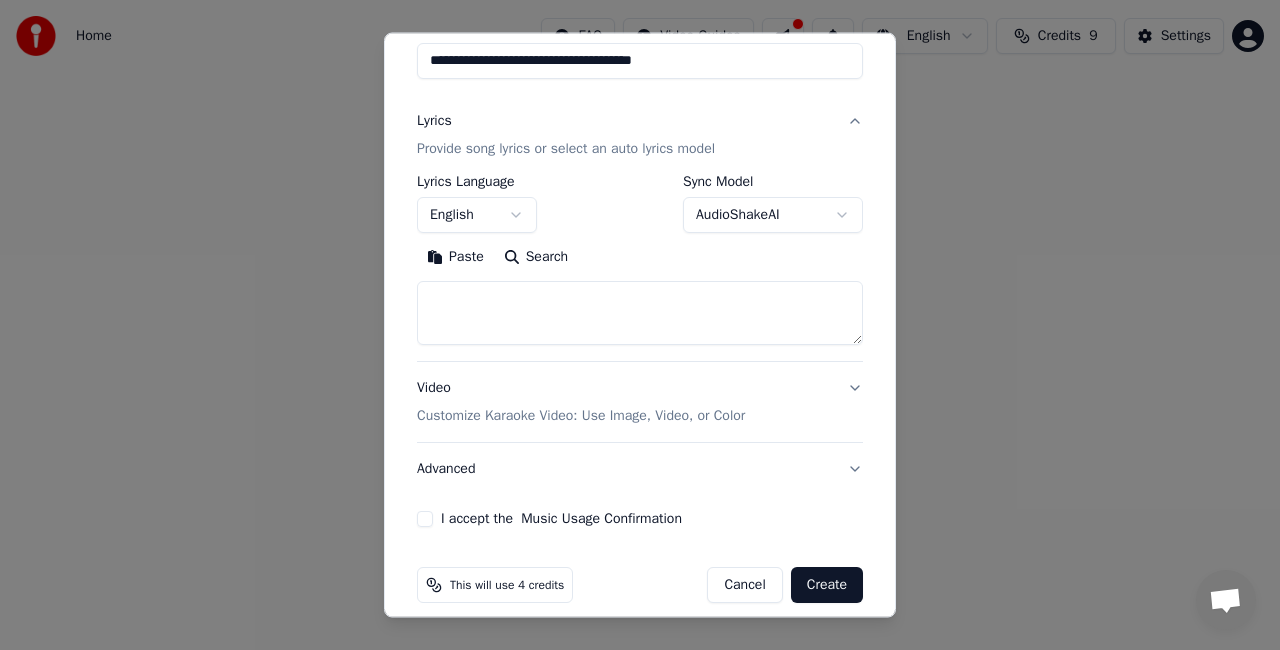 scroll, scrollTop: 200, scrollLeft: 0, axis: vertical 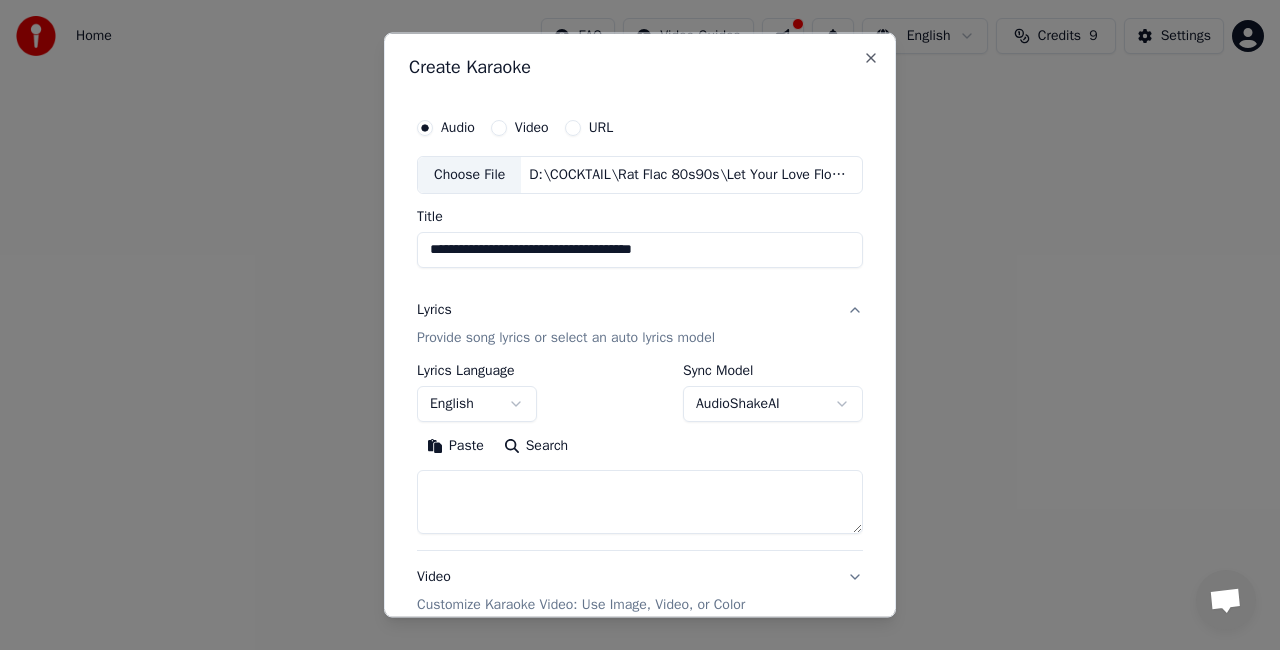 click on "Paste" at bounding box center [455, 445] 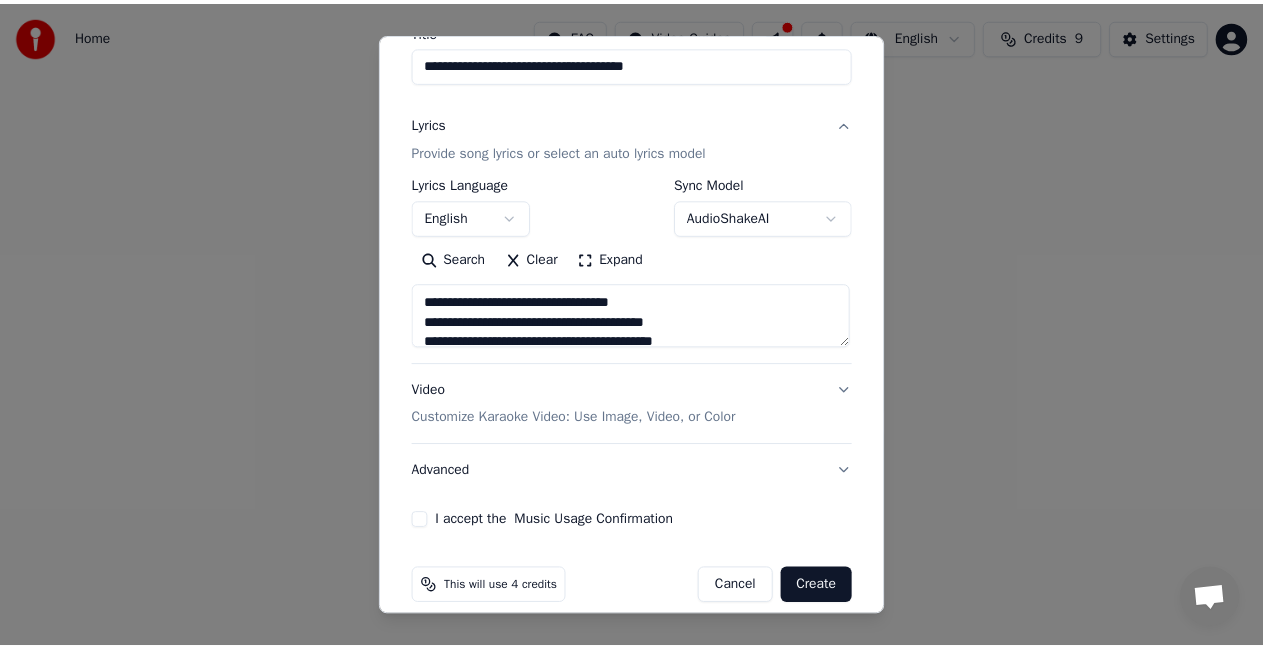 scroll, scrollTop: 204, scrollLeft: 0, axis: vertical 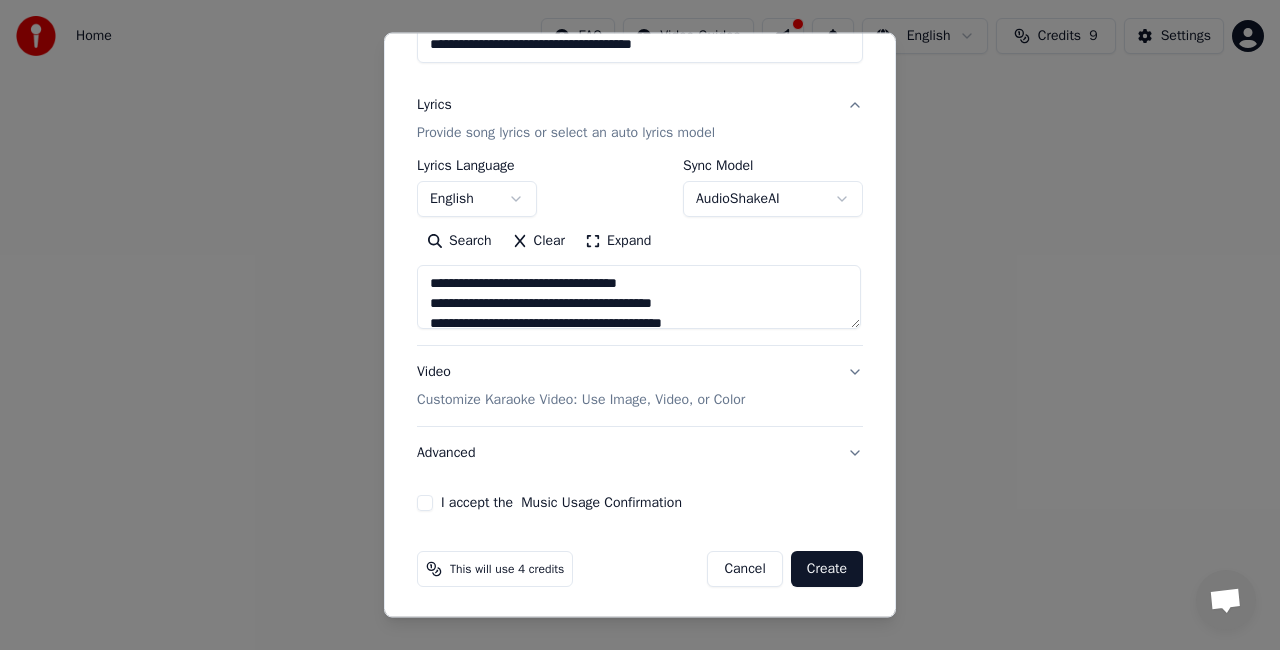 click on "I accept the   Music Usage Confirmation" at bounding box center (425, 503) 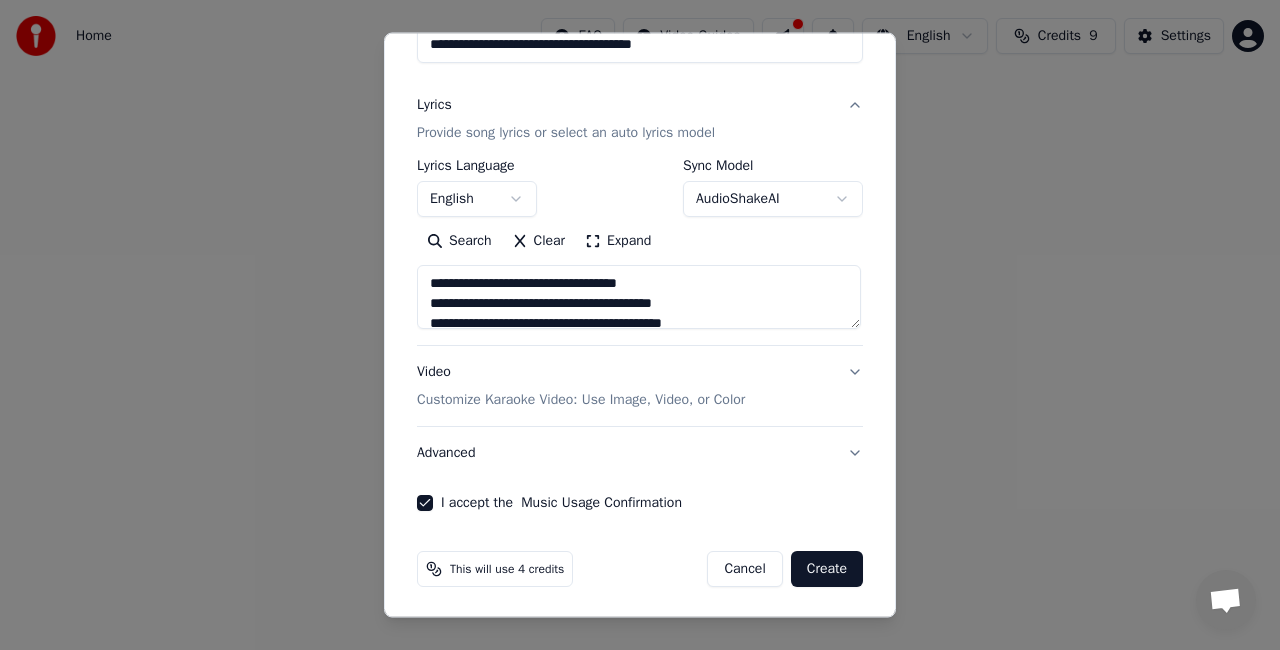 click on "I accept the   Music Usage Confirmation" at bounding box center (425, 503) 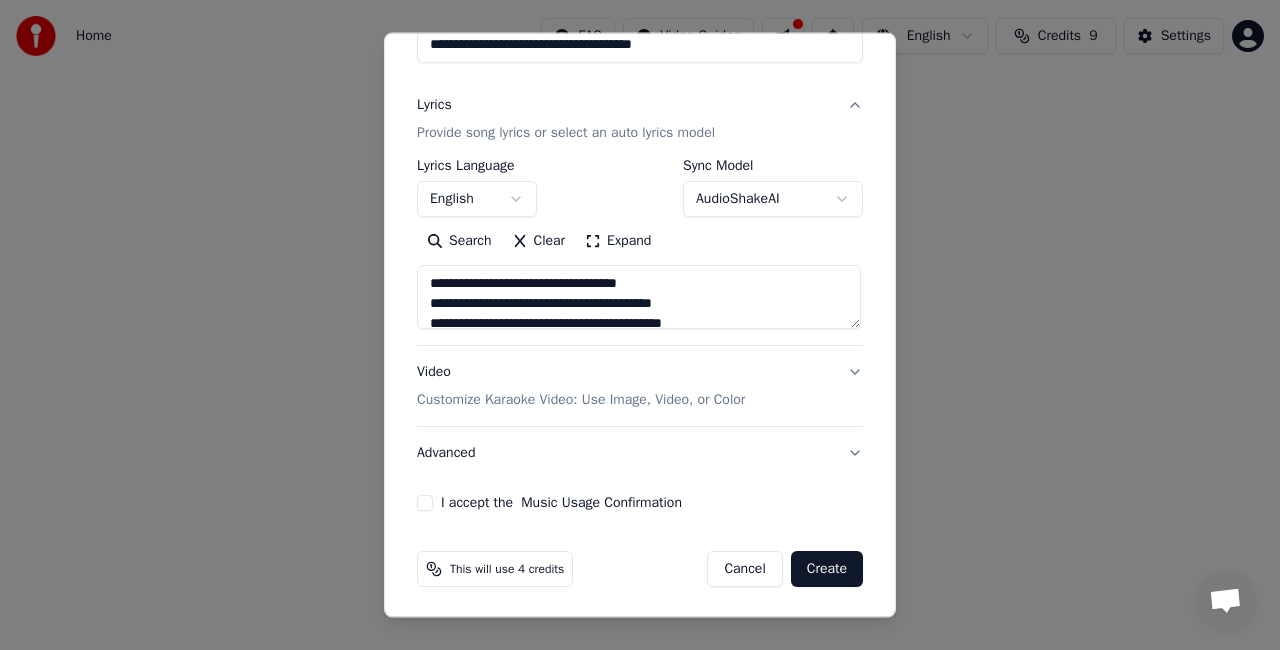 click on "Create" at bounding box center [827, 569] 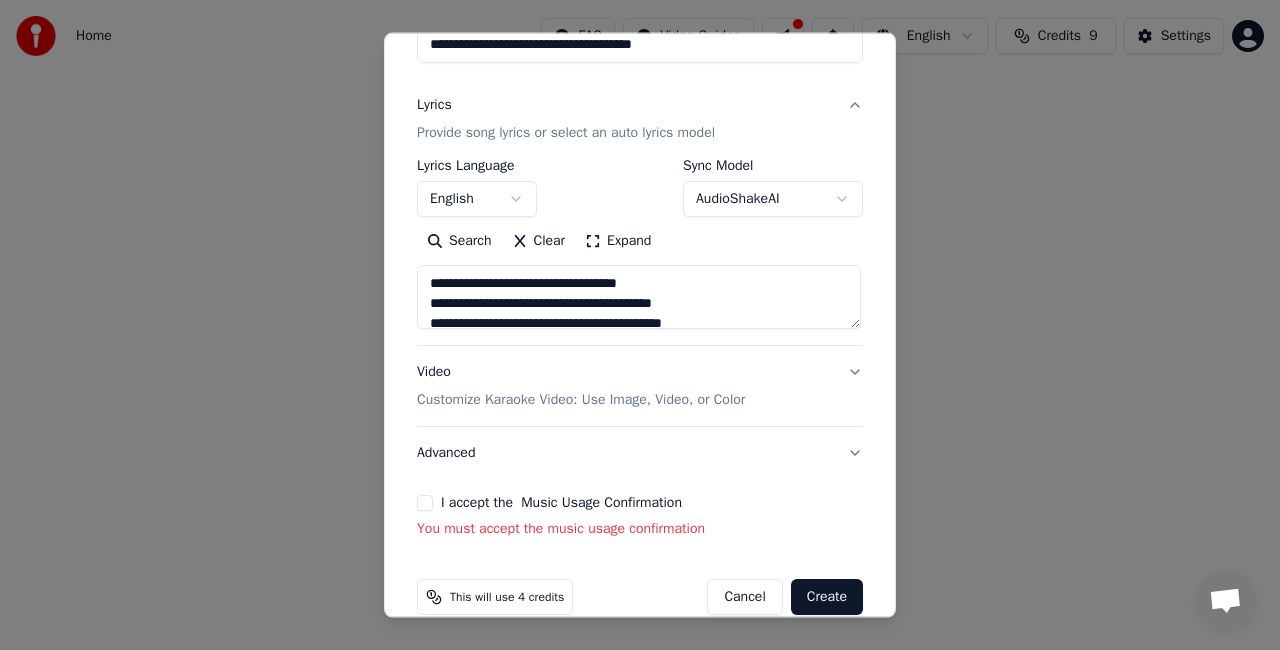 click on "I accept the   Music Usage Confirmation" at bounding box center (425, 503) 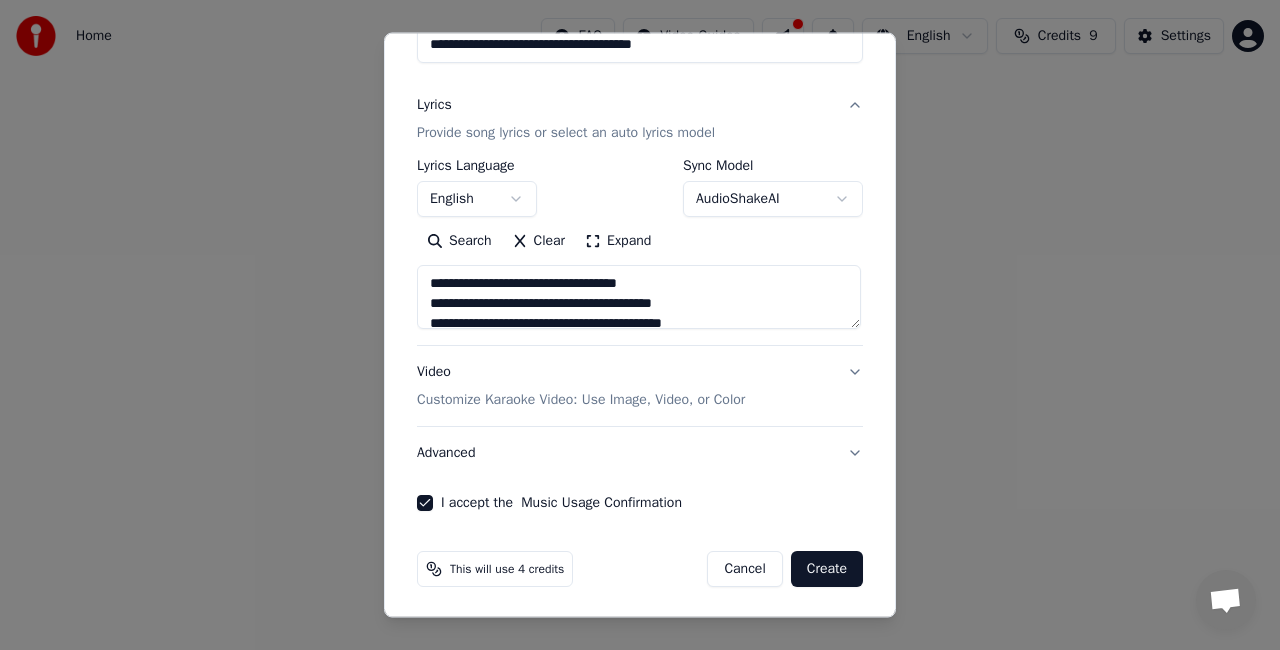 click on "Create" at bounding box center (827, 569) 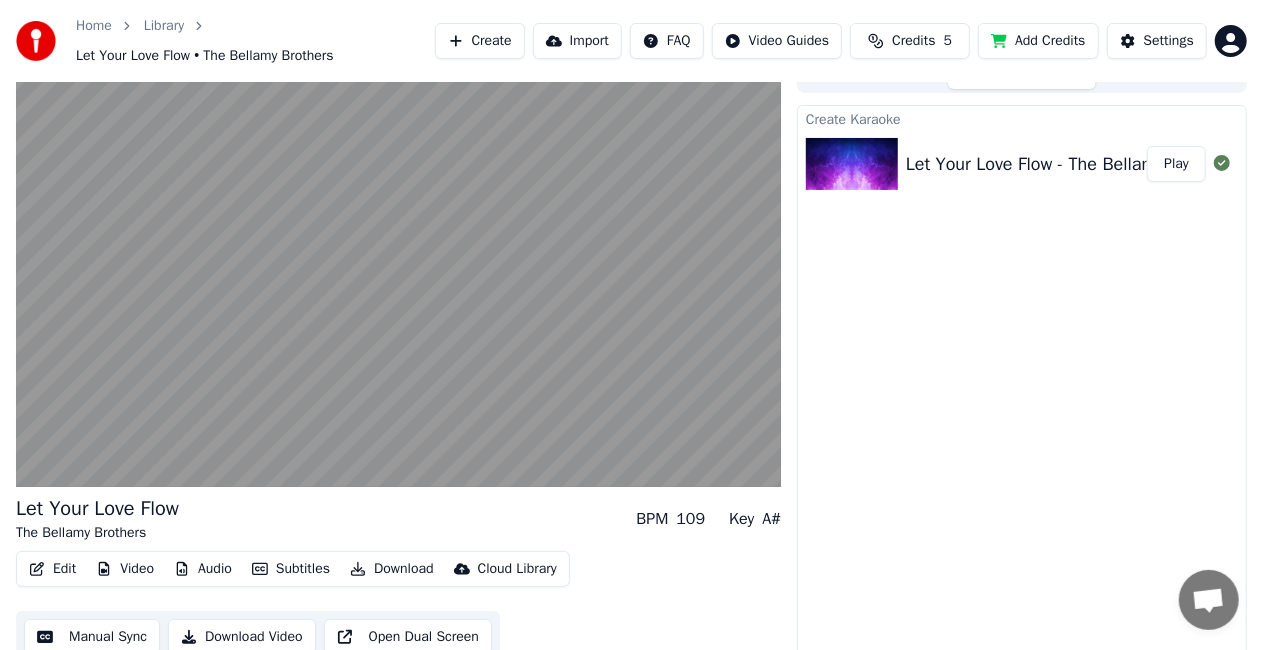 scroll, scrollTop: 38, scrollLeft: 0, axis: vertical 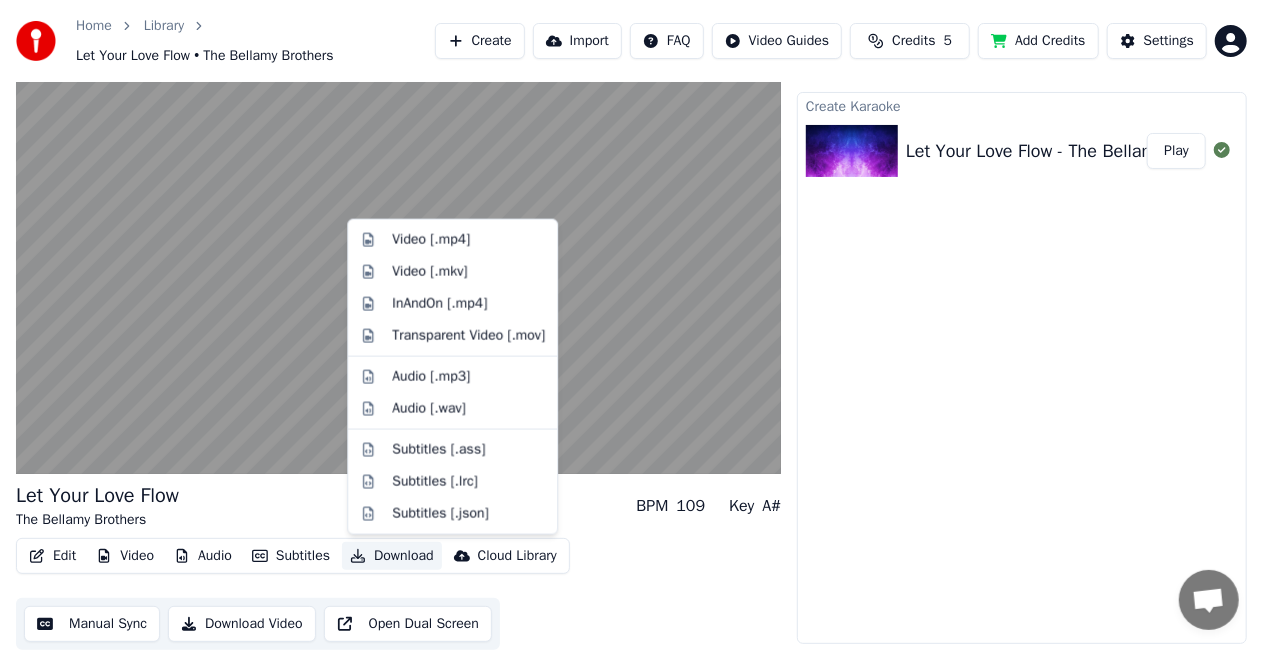 click on "Download" at bounding box center [392, 556] 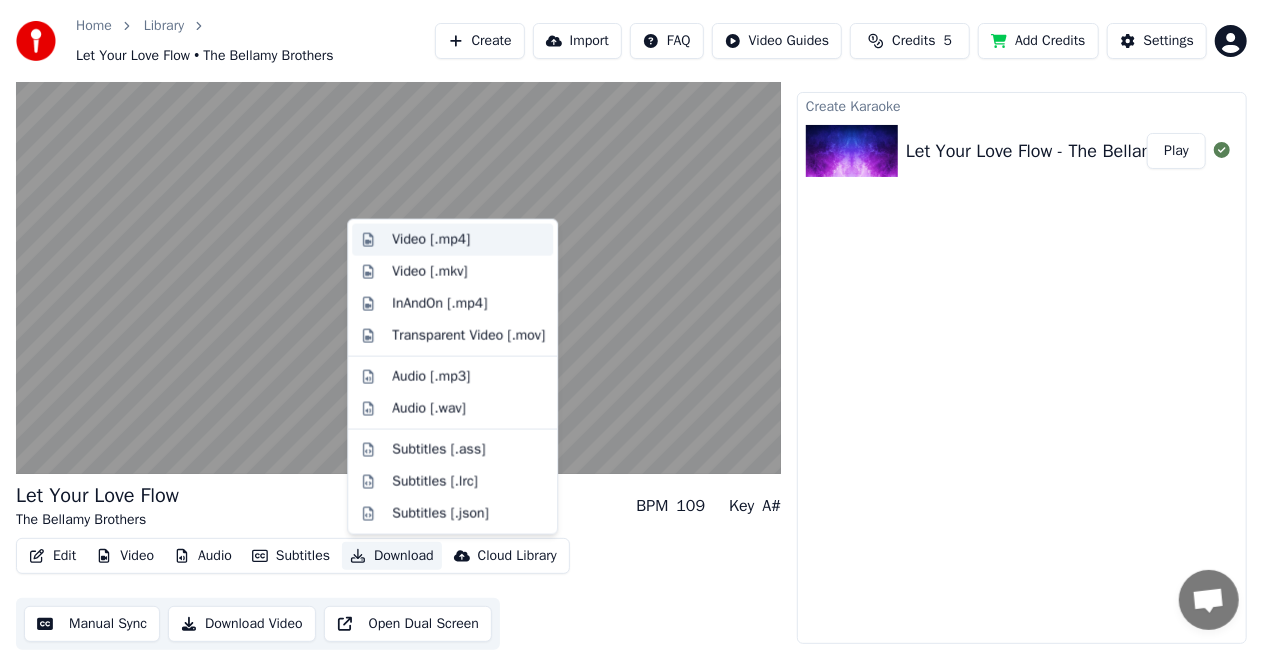 click on "Video [.mp4]" at bounding box center [431, 240] 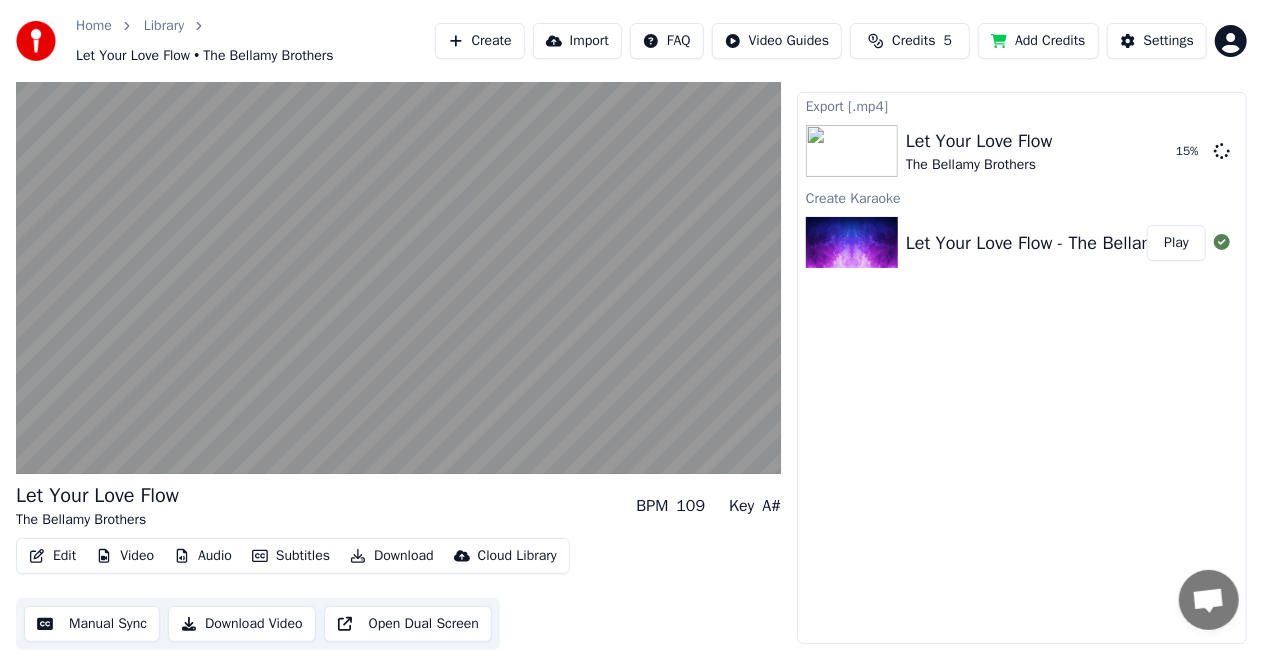 click on "Export [.mp4] Let Your Love Flow The Bellamy Brothers 15 % Create Karaoke Let Your Love Flow - The Bellamy Brother Play" at bounding box center (1022, 368) 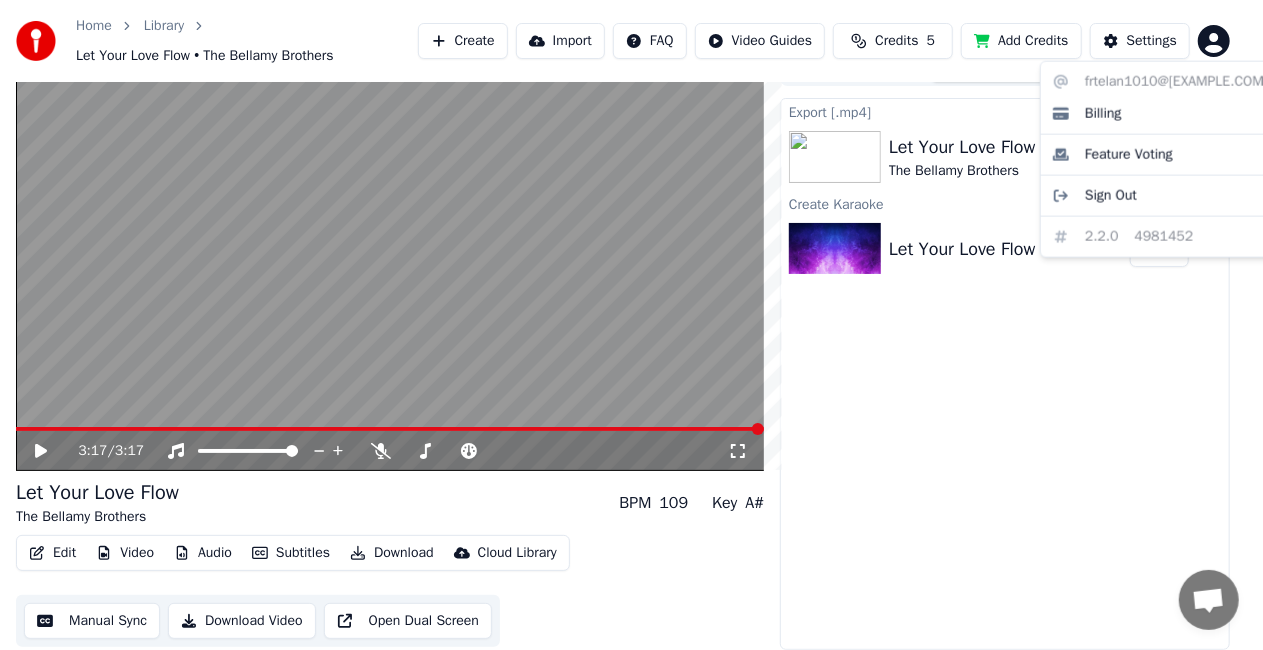 click on "Home Library Let Your Love Flow • The Bellamy Brothers Create Import FAQ Video Guides Credits 5 Add Credits Settings 3:17  /  3:17 Let Your Love Flow The Bellamy Brothers BPM 109 Key A# Edit Video Audio Subtitles Download Cloud Library Manual Sync Download Video Open Dual Screen Queue ( 1 ) Jobs ( 1 ) Library Export [.mp4] Let Your Love Flow The Bellamy Brothers 89 % Create Karaoke Let Your Love Flow - The Bellamy Brother Play frtelan1010@gmail.com Billing Feature Voting Sign Out 2.2.0 4981452" at bounding box center [631, 293] 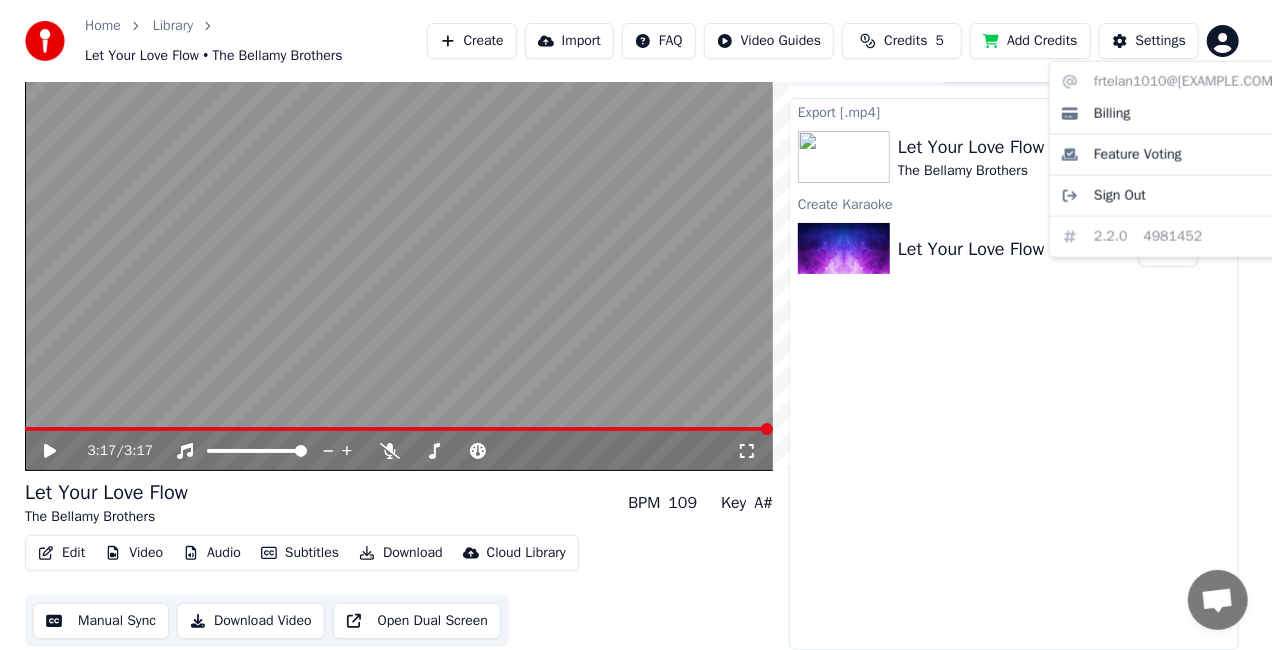 scroll, scrollTop: 38, scrollLeft: 0, axis: vertical 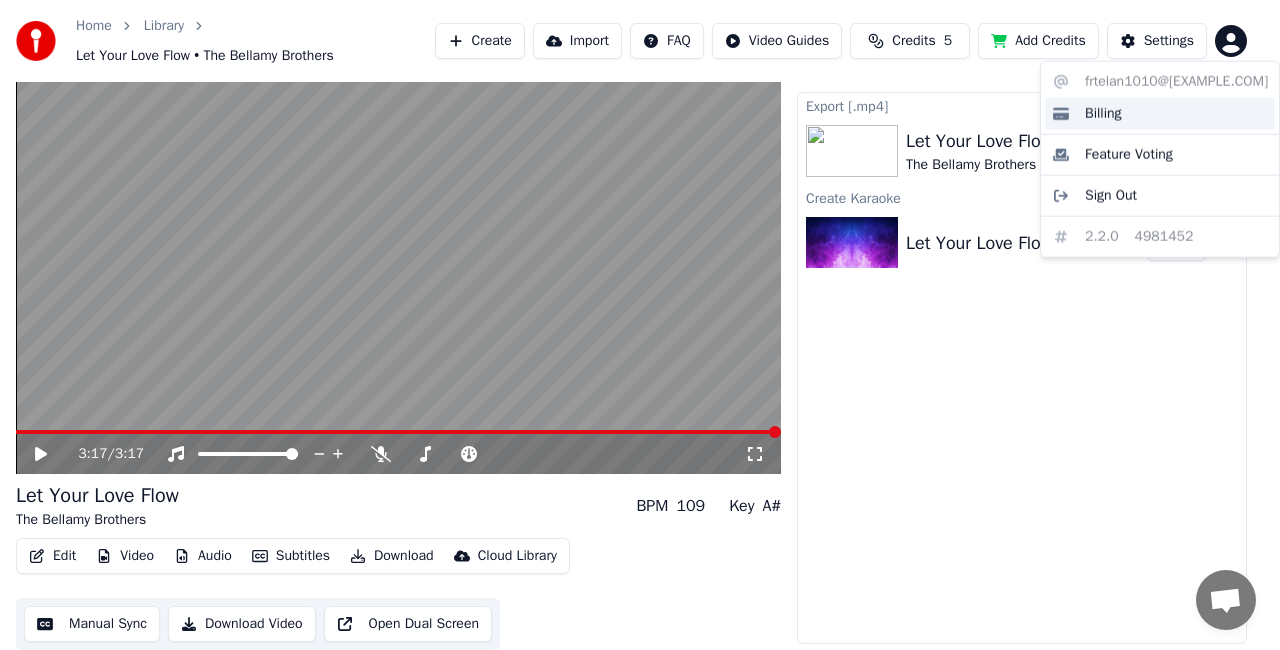 click on "Billing" at bounding box center (1103, 114) 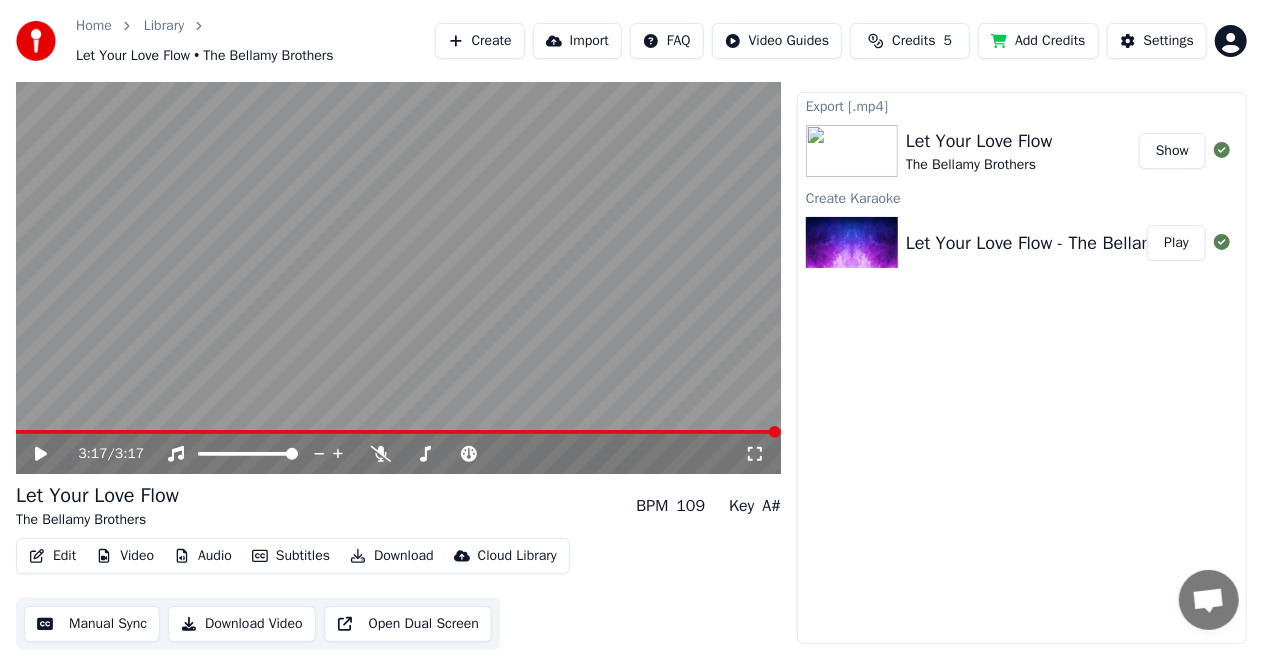 click on "Export [.mp4] Let Your Love Flow The Bellamy Brothers Show Create Karaoke Let Your Love Flow - The Bellamy Brother Play" at bounding box center (1022, 368) 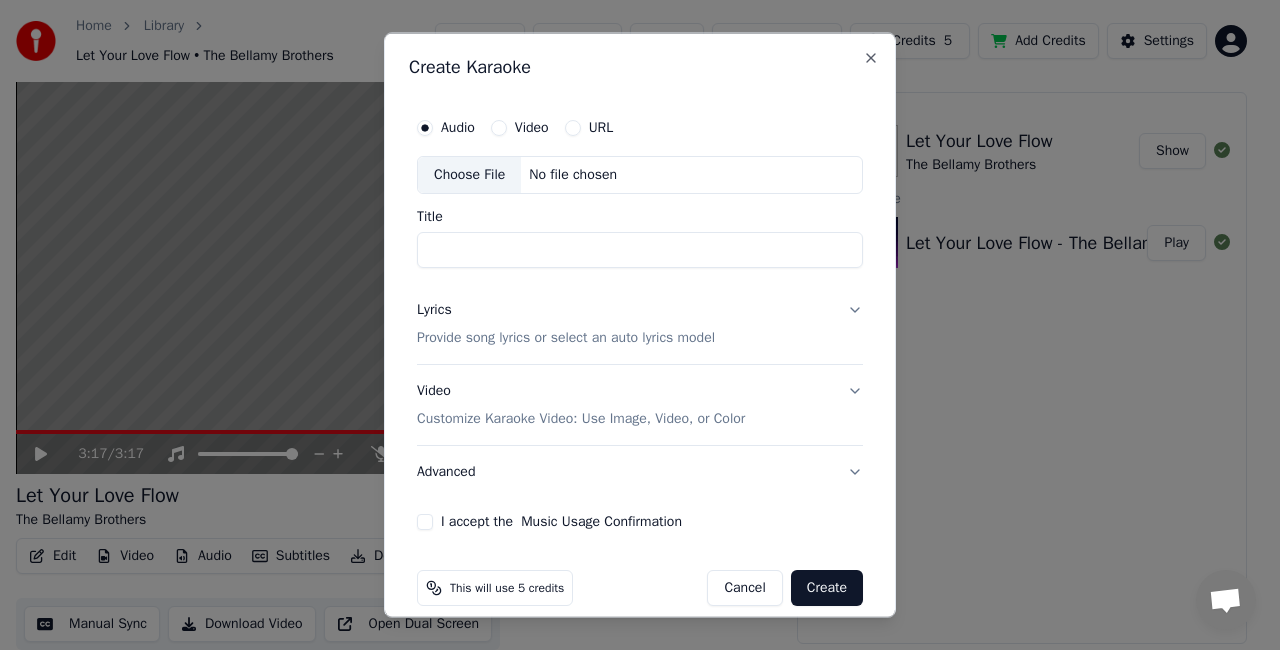 click on "Choose File" at bounding box center [469, 175] 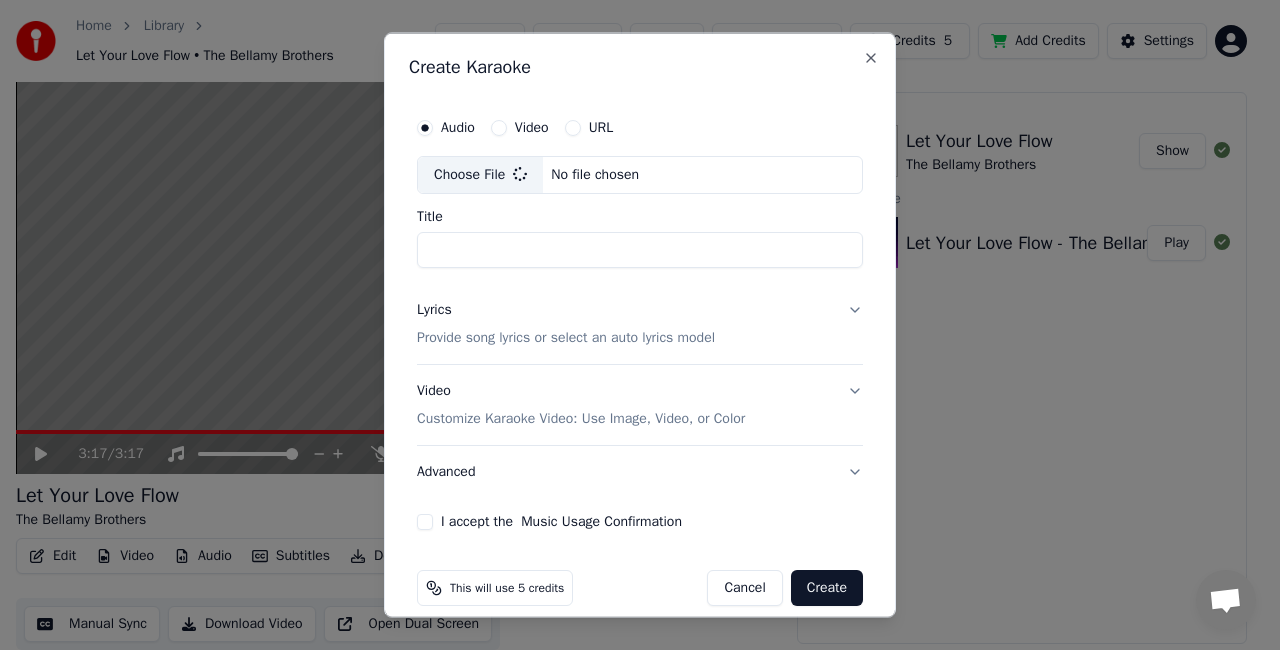 type on "**********" 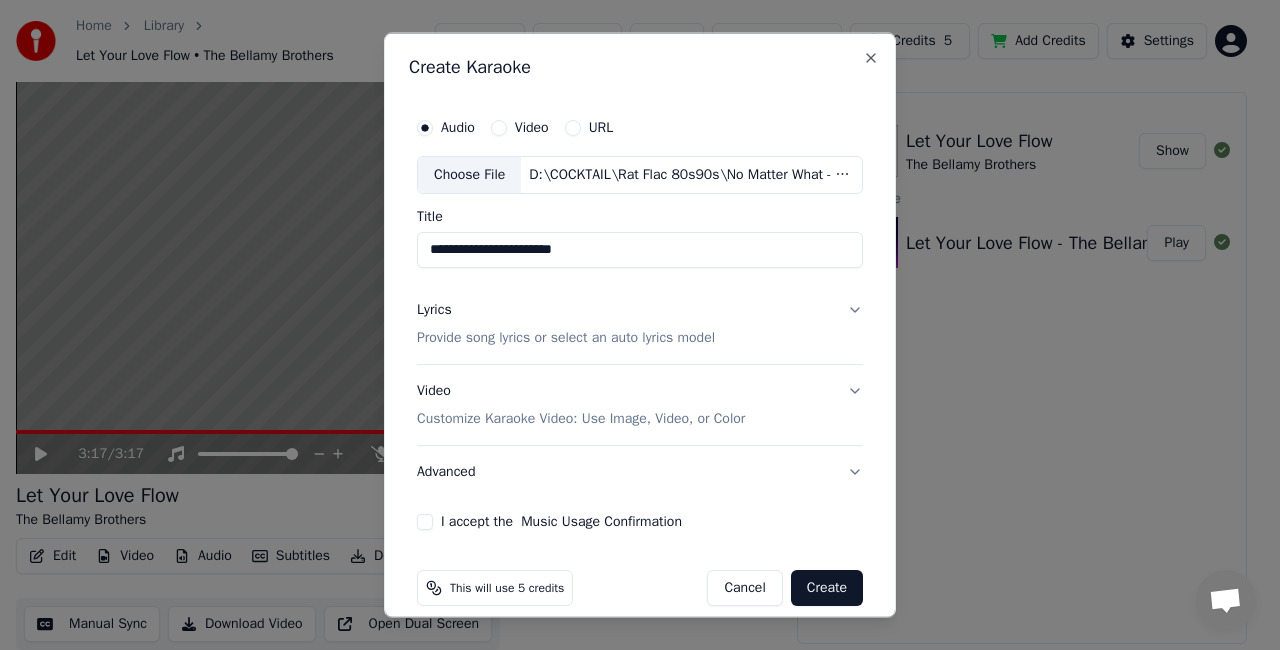 click on "Lyrics Provide song lyrics or select an auto lyrics model" at bounding box center [640, 323] 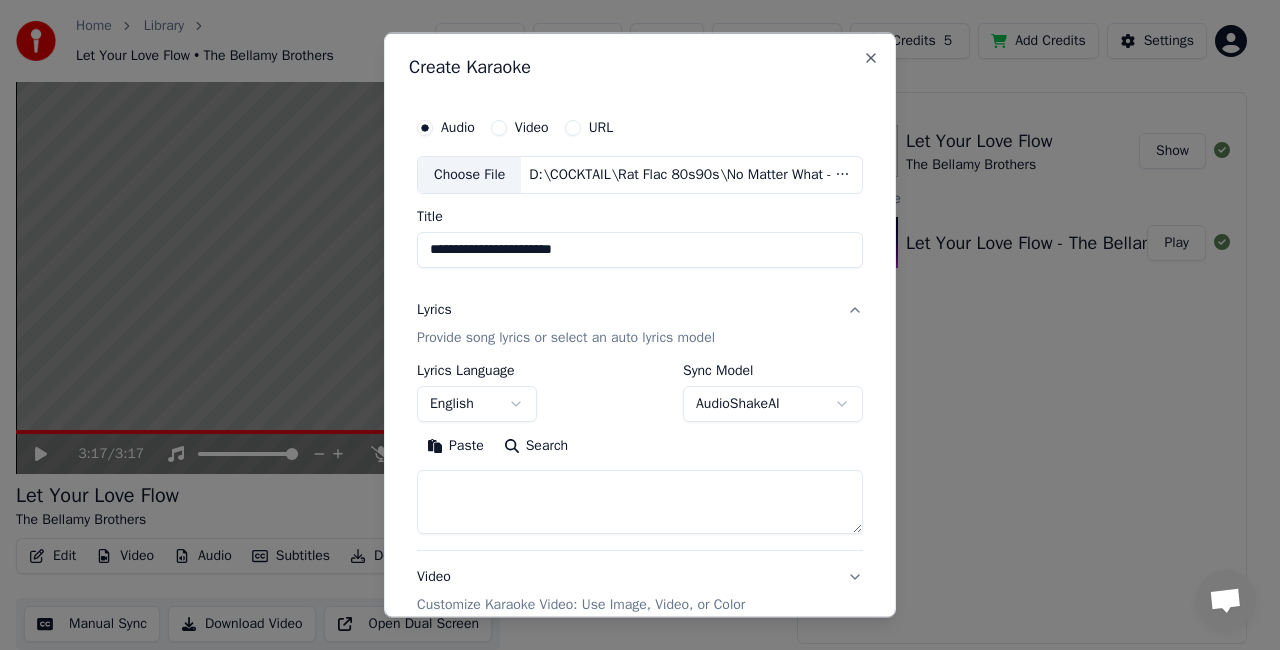 click on "Paste" at bounding box center [455, 445] 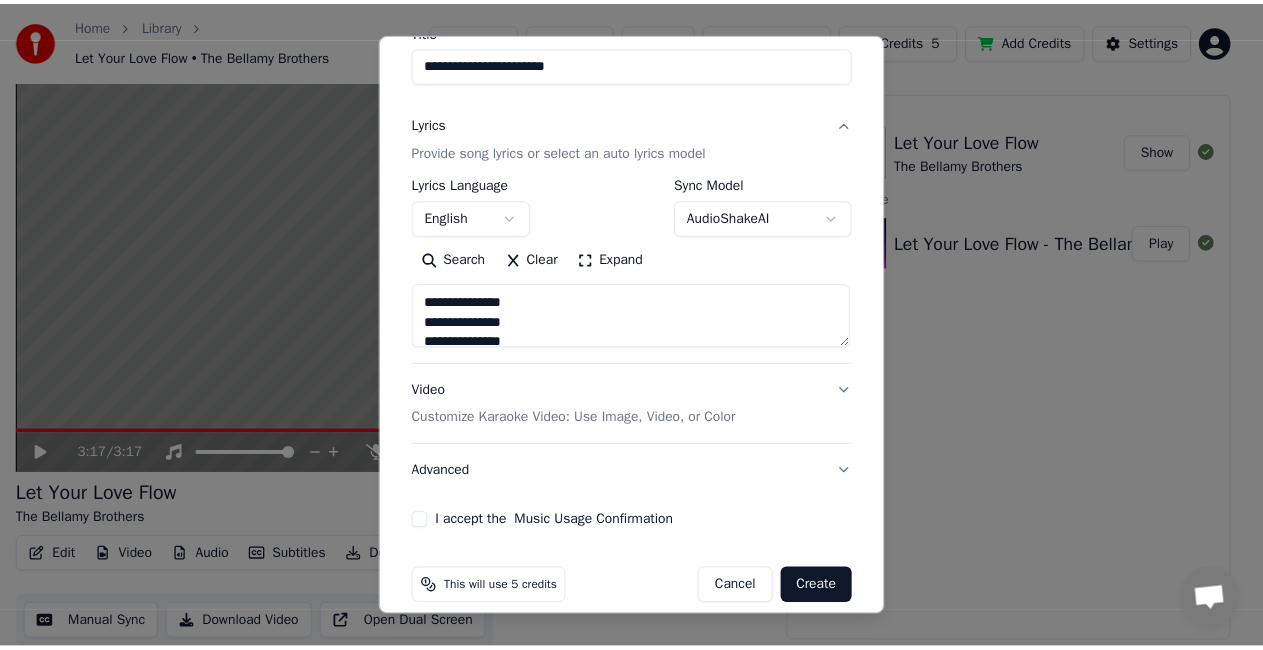 scroll, scrollTop: 204, scrollLeft: 0, axis: vertical 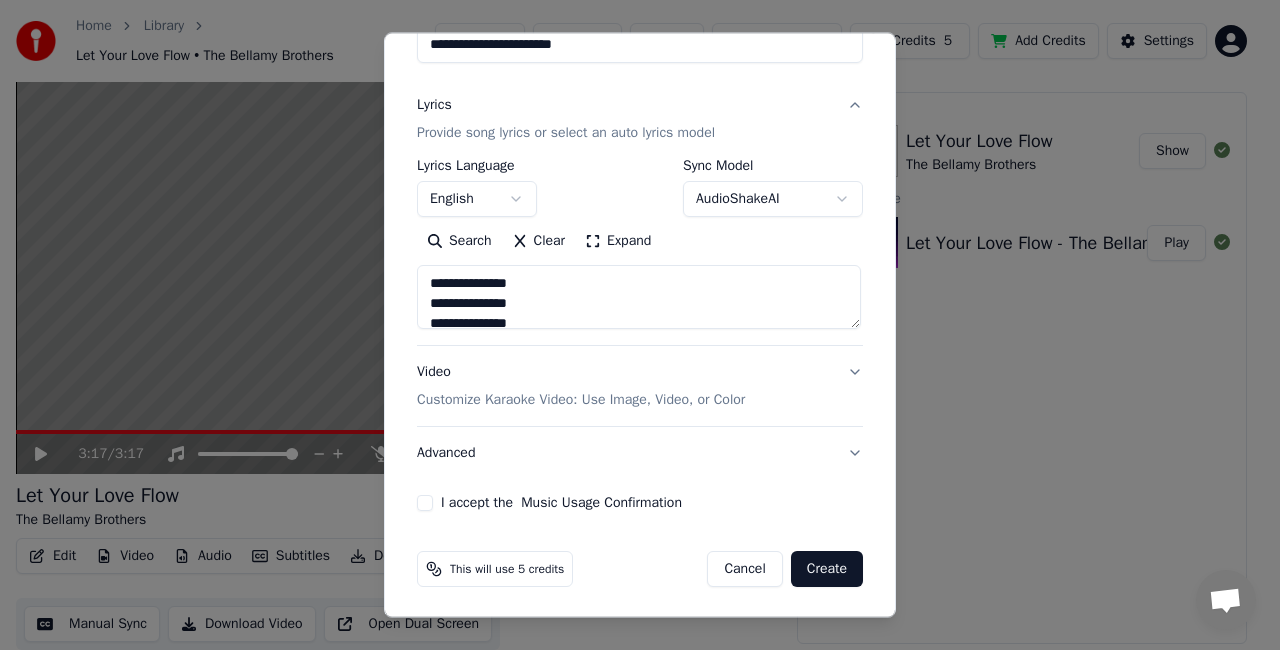 click on "I accept the   Music Usage Confirmation" at bounding box center (425, 503) 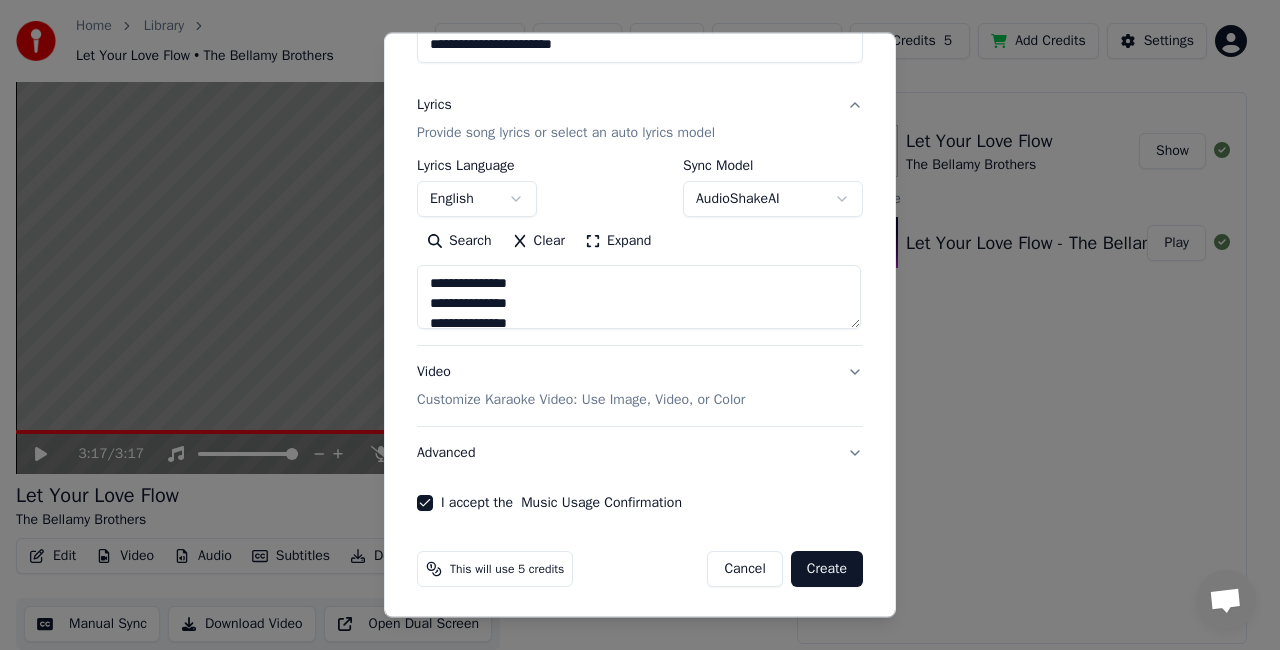 click on "Create" at bounding box center (827, 569) 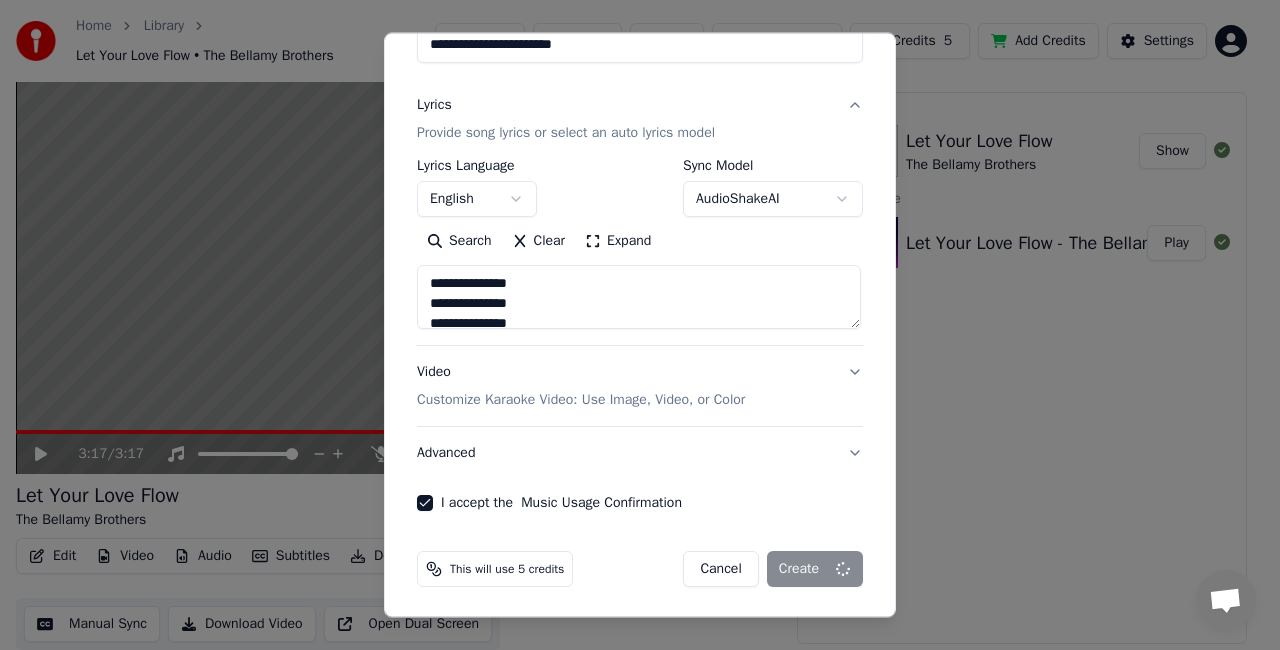 type on "**********" 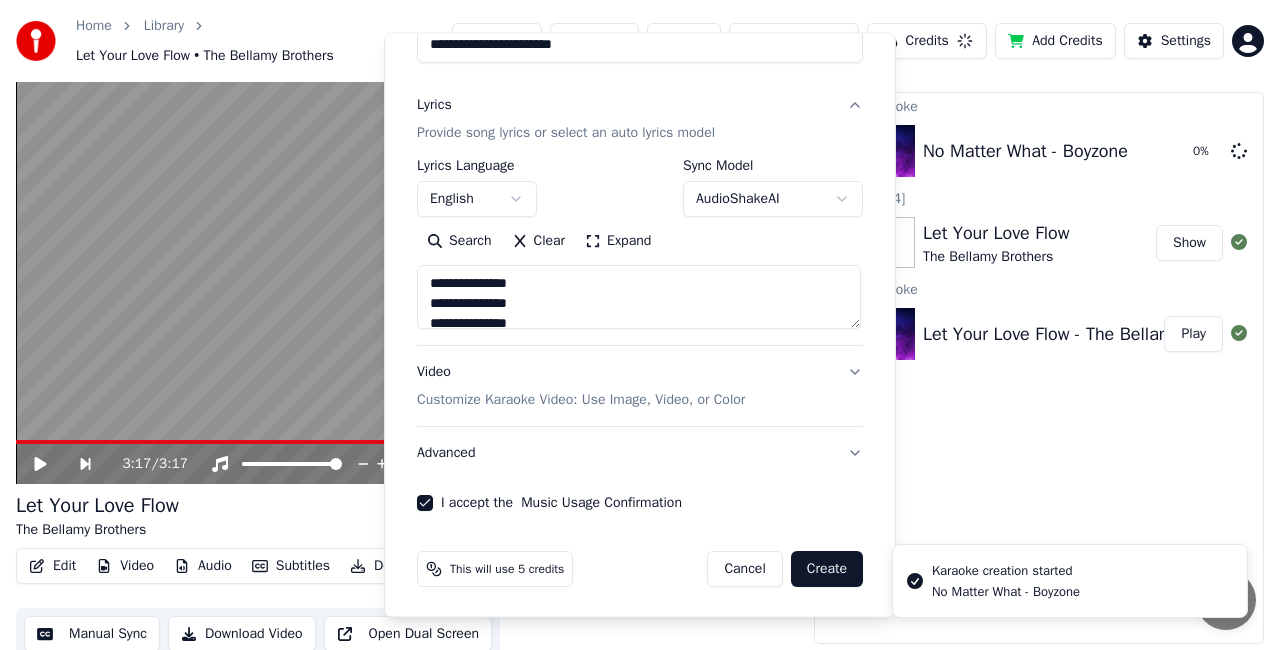 type 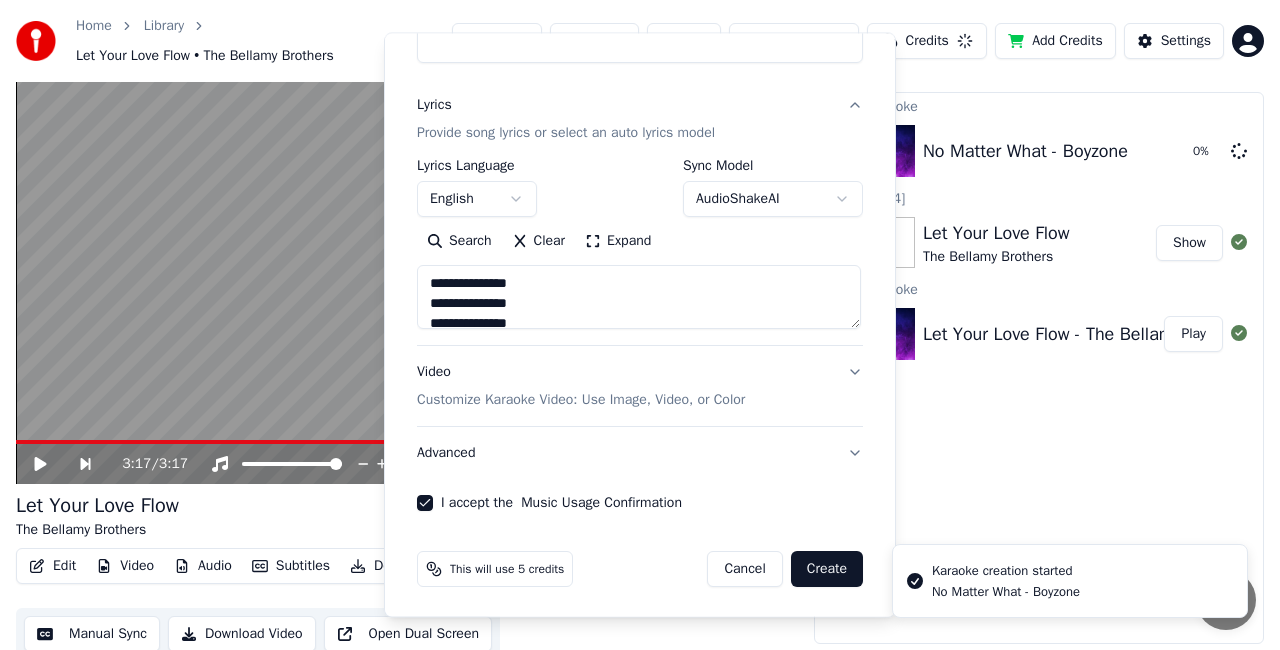 type 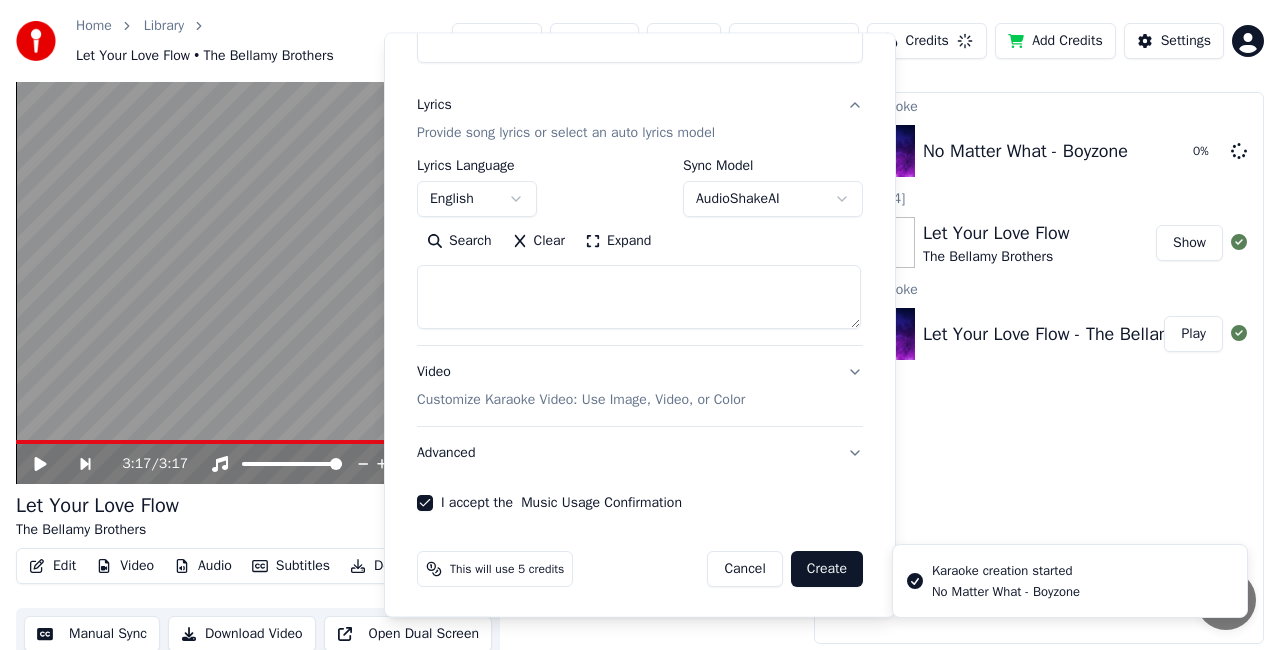 select 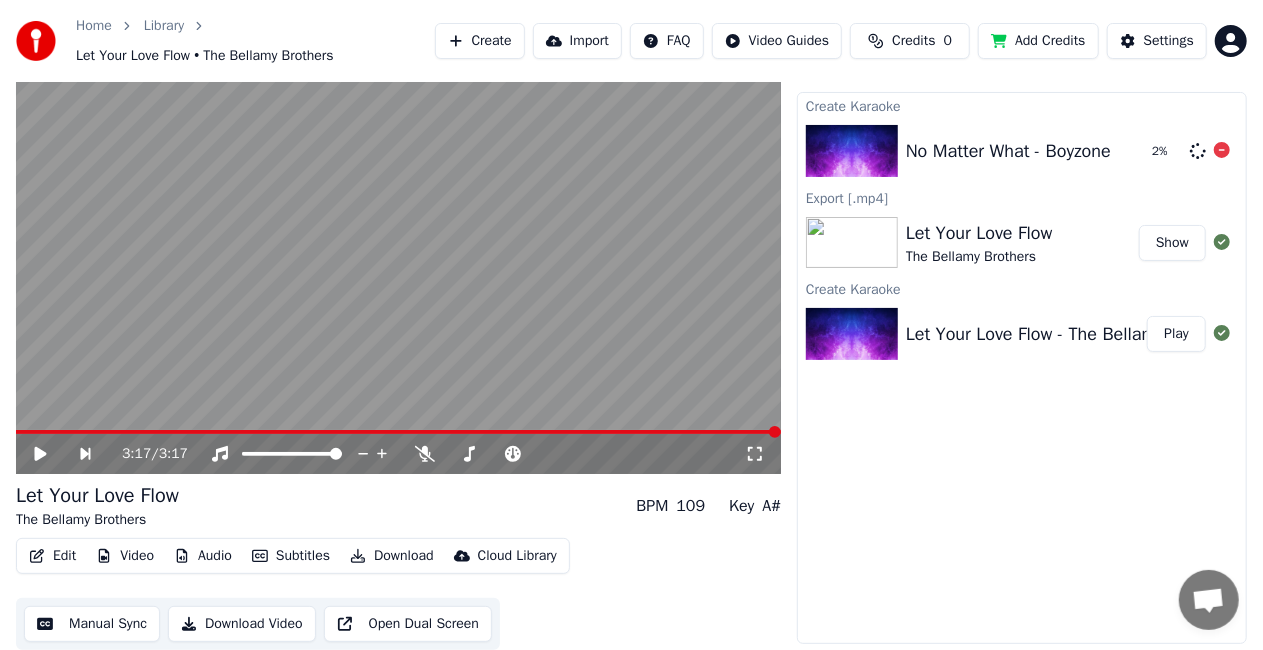 click at bounding box center [852, 151] 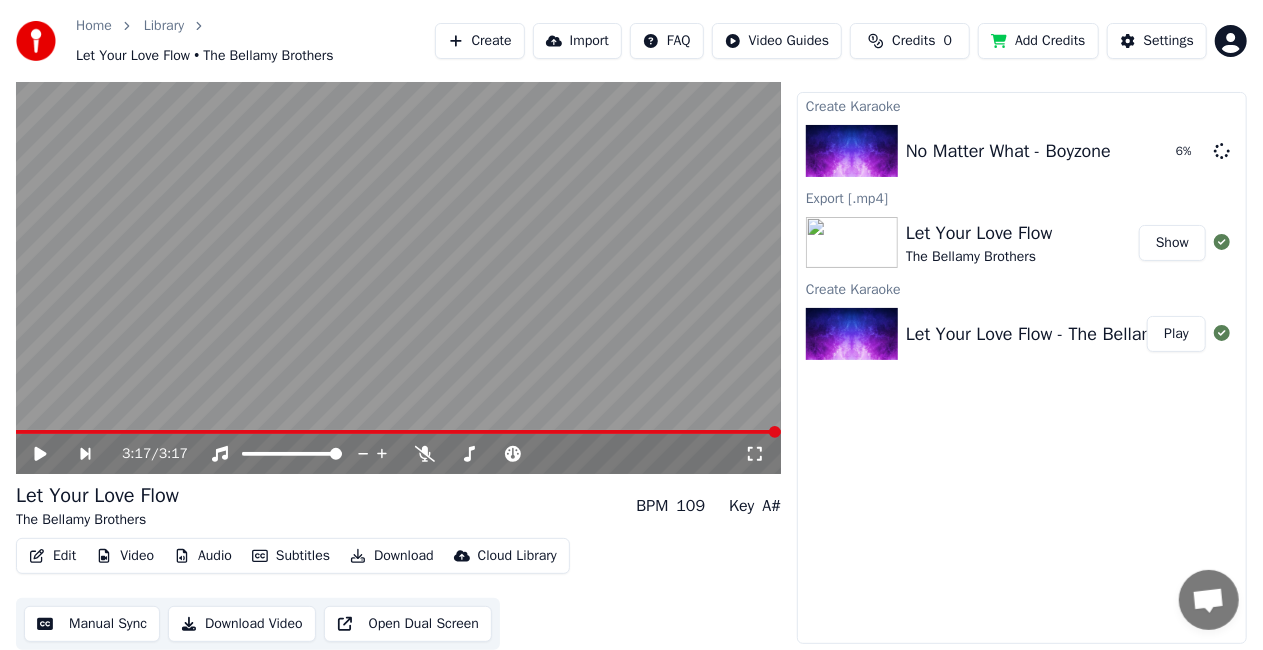 scroll, scrollTop: 38, scrollLeft: 0, axis: vertical 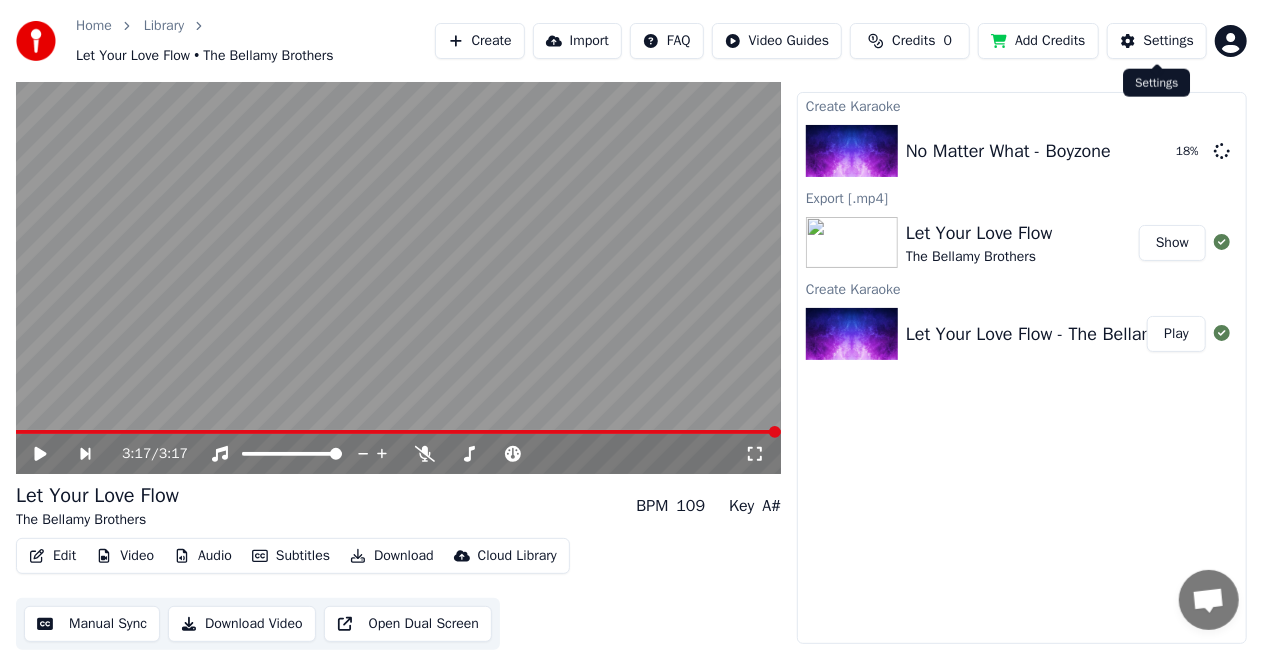 click on "Settings" at bounding box center [1157, 41] 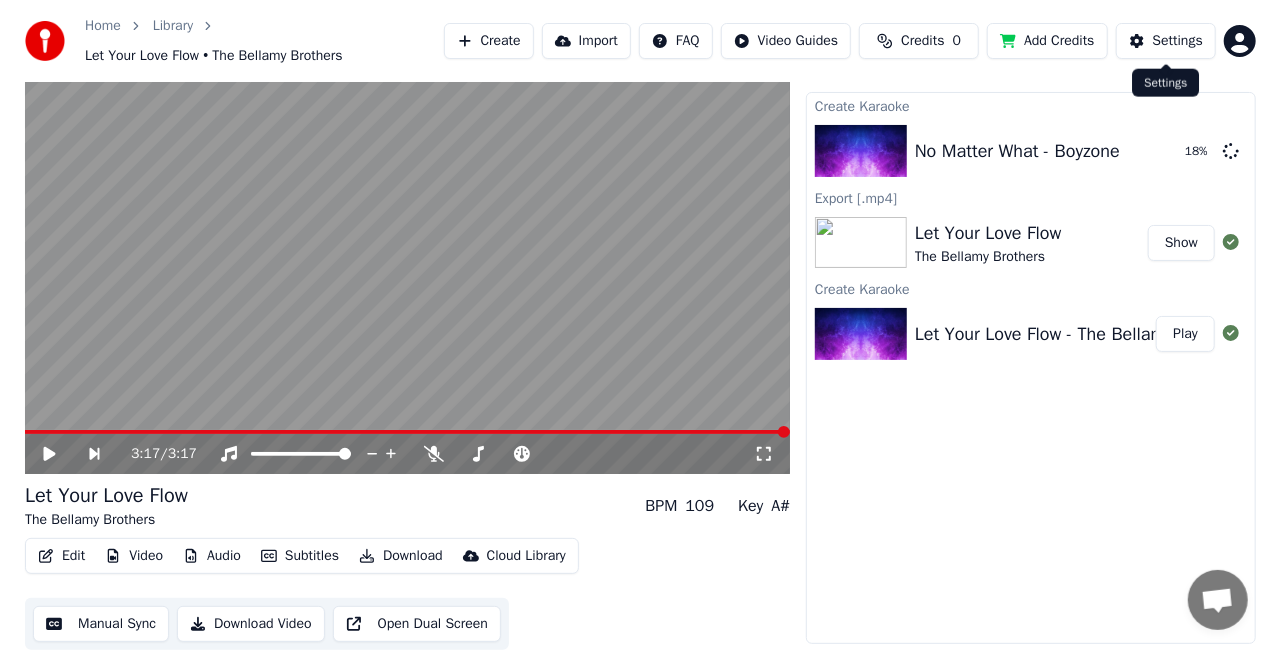 scroll, scrollTop: 0, scrollLeft: 0, axis: both 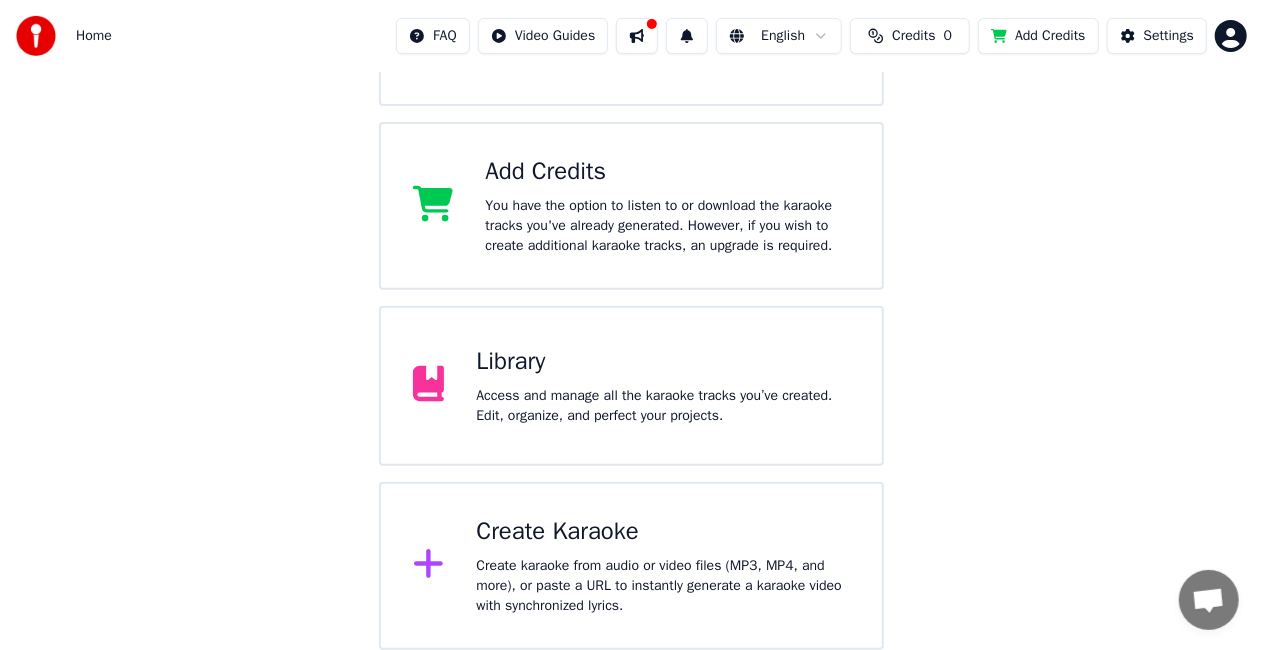 click on "Create Karaoke" at bounding box center (663, 532) 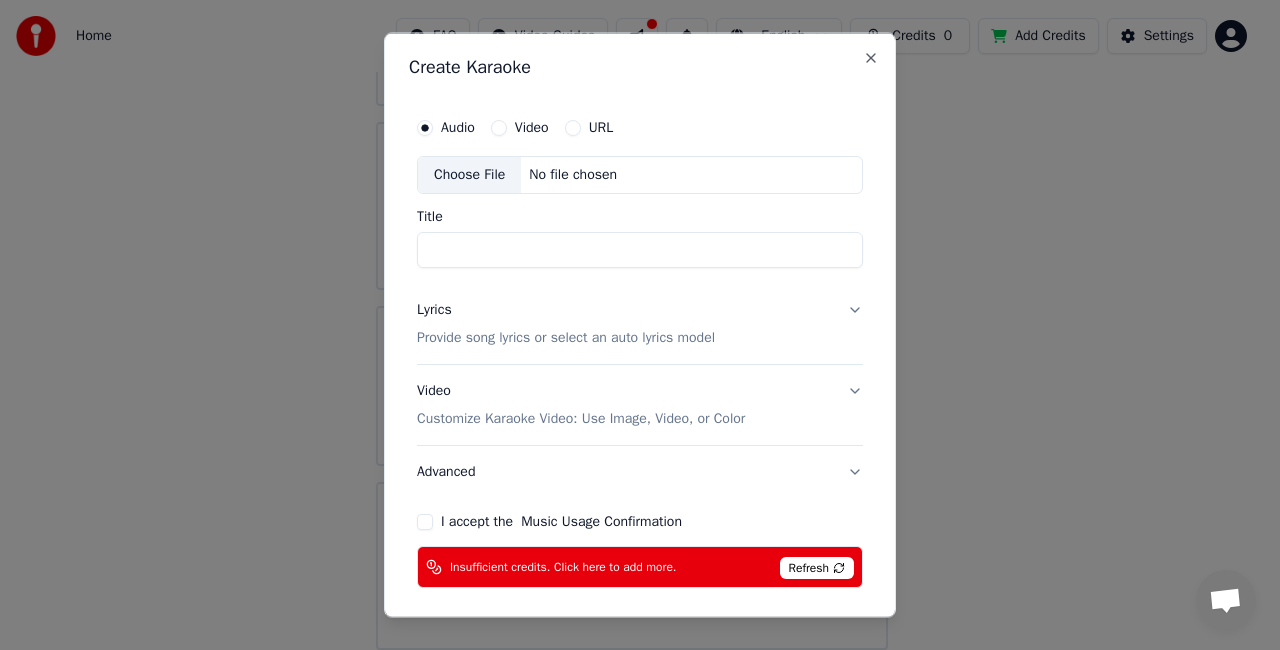 click on "Choose File" at bounding box center (469, 175) 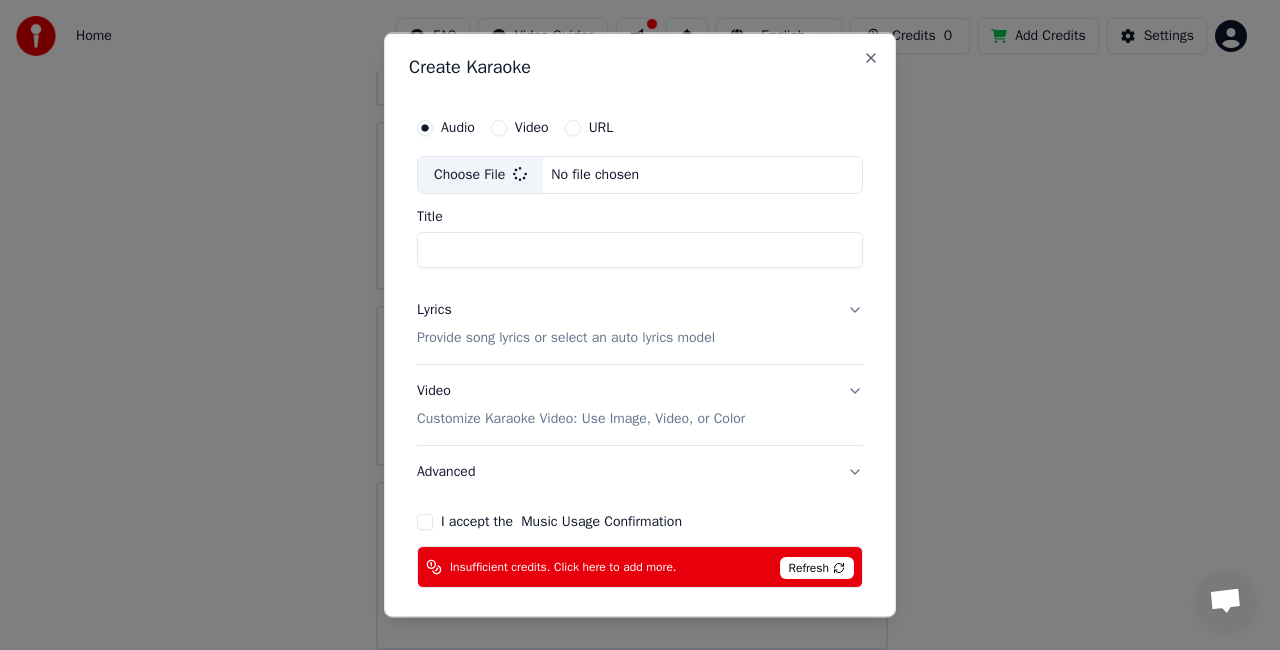 type on "**********" 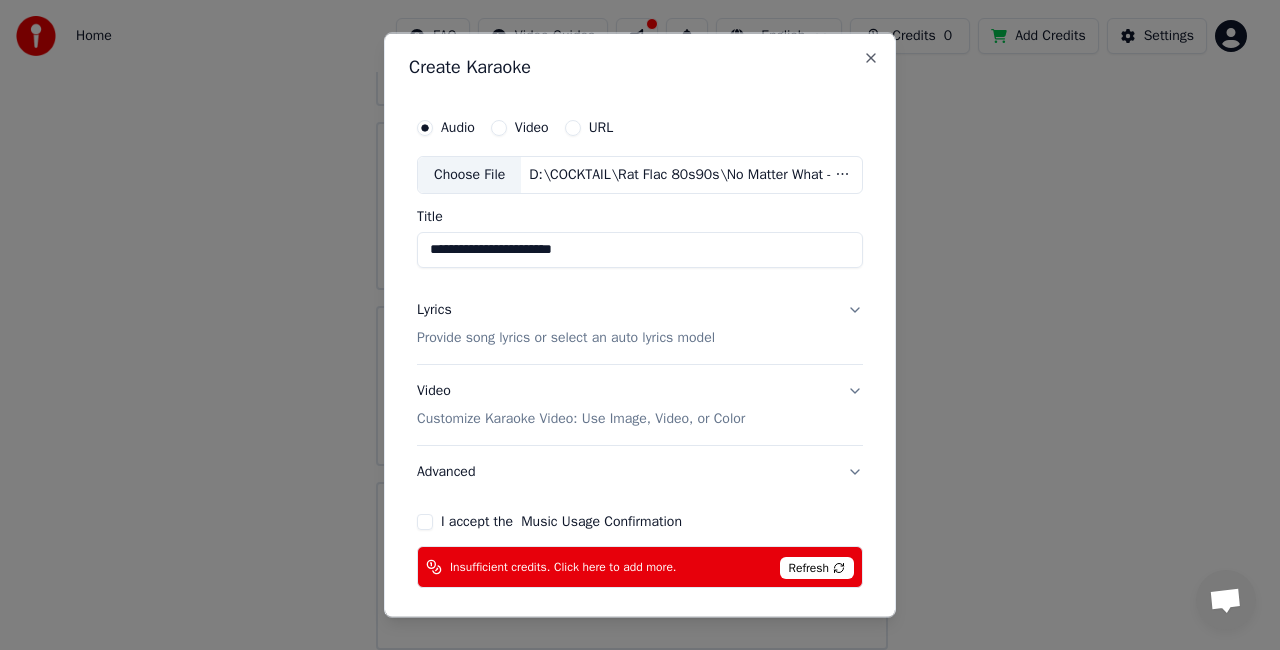 click on "Lyrics Provide song lyrics or select an auto lyrics model" at bounding box center [640, 323] 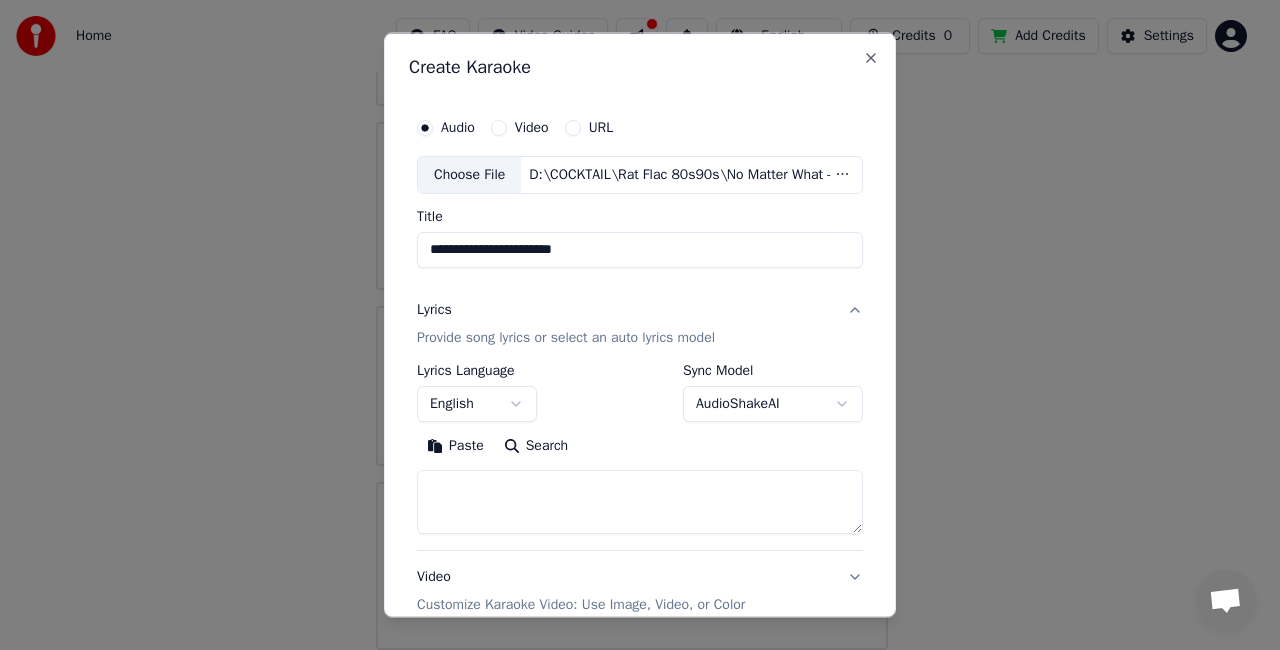 click on "Paste" at bounding box center (455, 445) 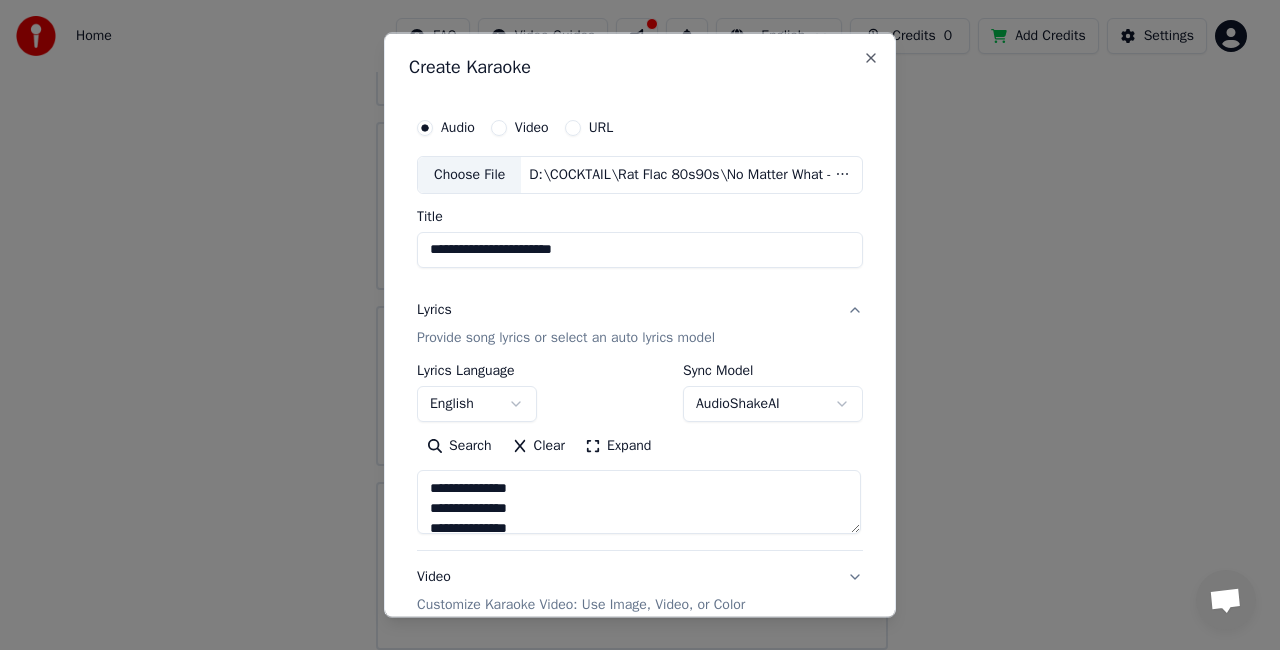 type on "**********" 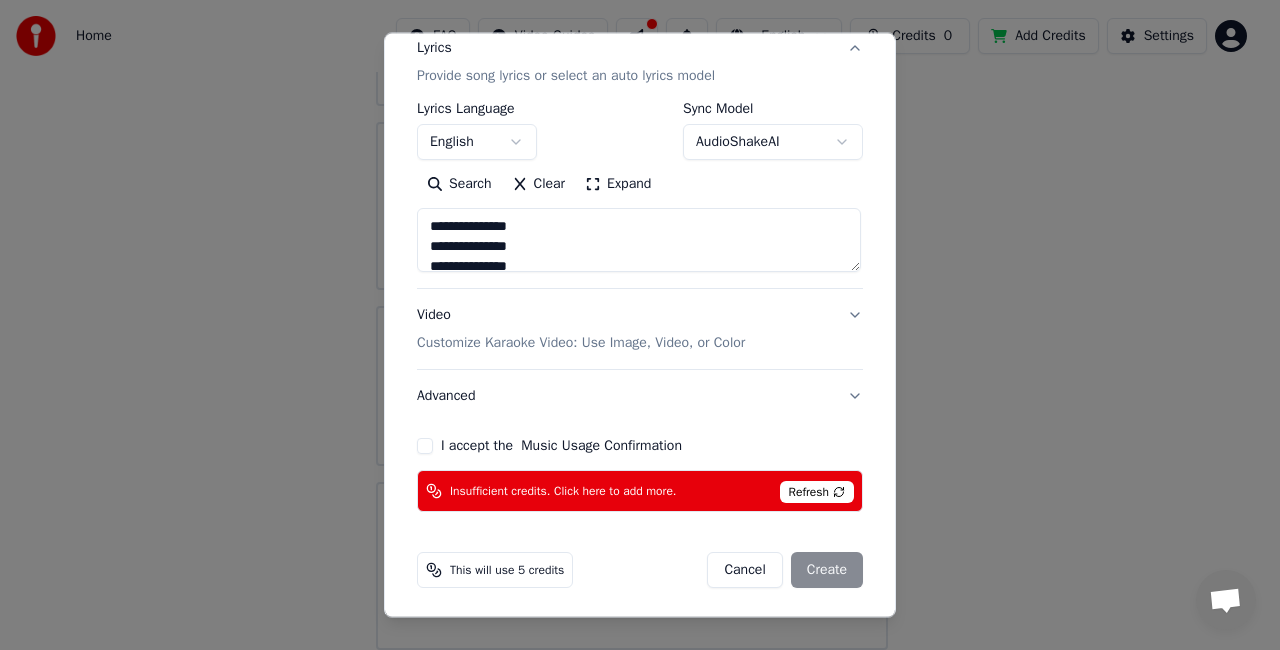 scroll, scrollTop: 262, scrollLeft: 0, axis: vertical 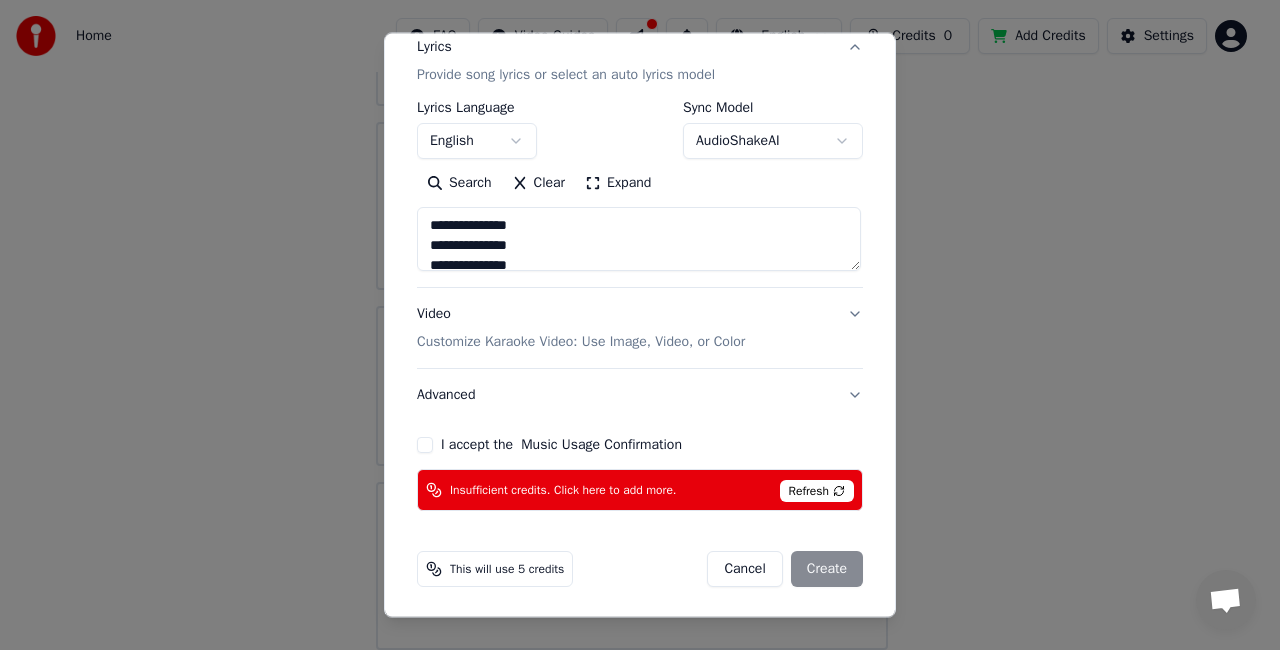 click on "I accept the   Music Usage Confirmation" at bounding box center (425, 445) 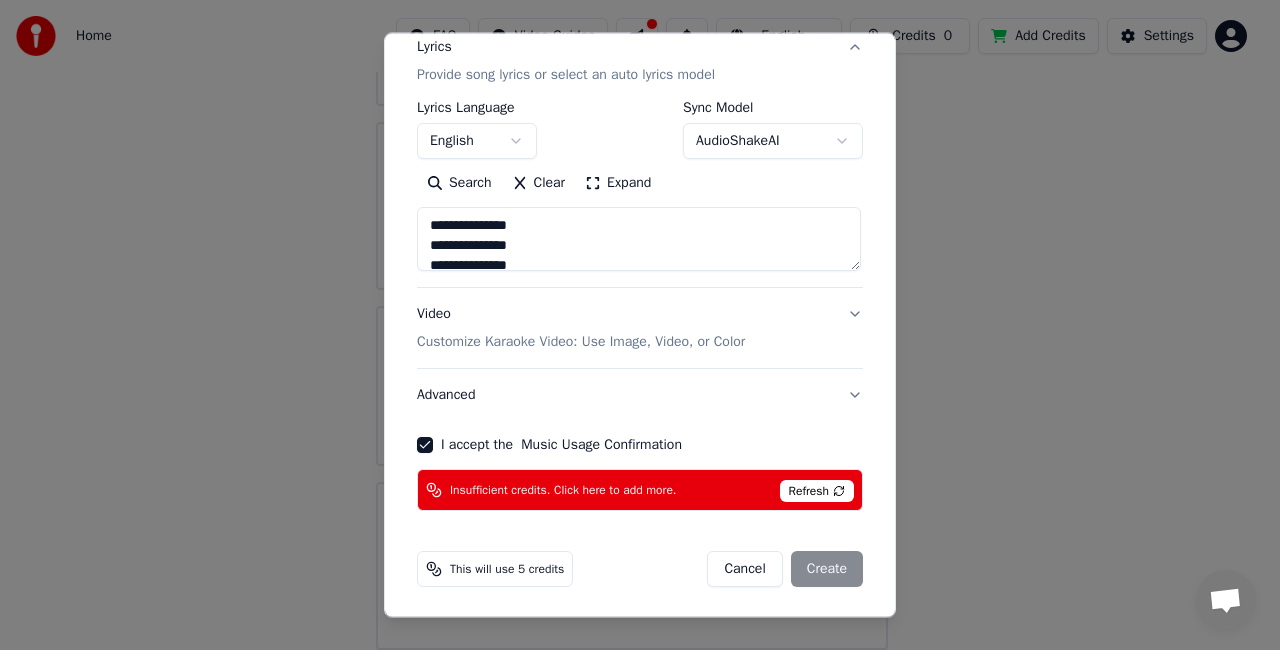 scroll, scrollTop: 0, scrollLeft: 0, axis: both 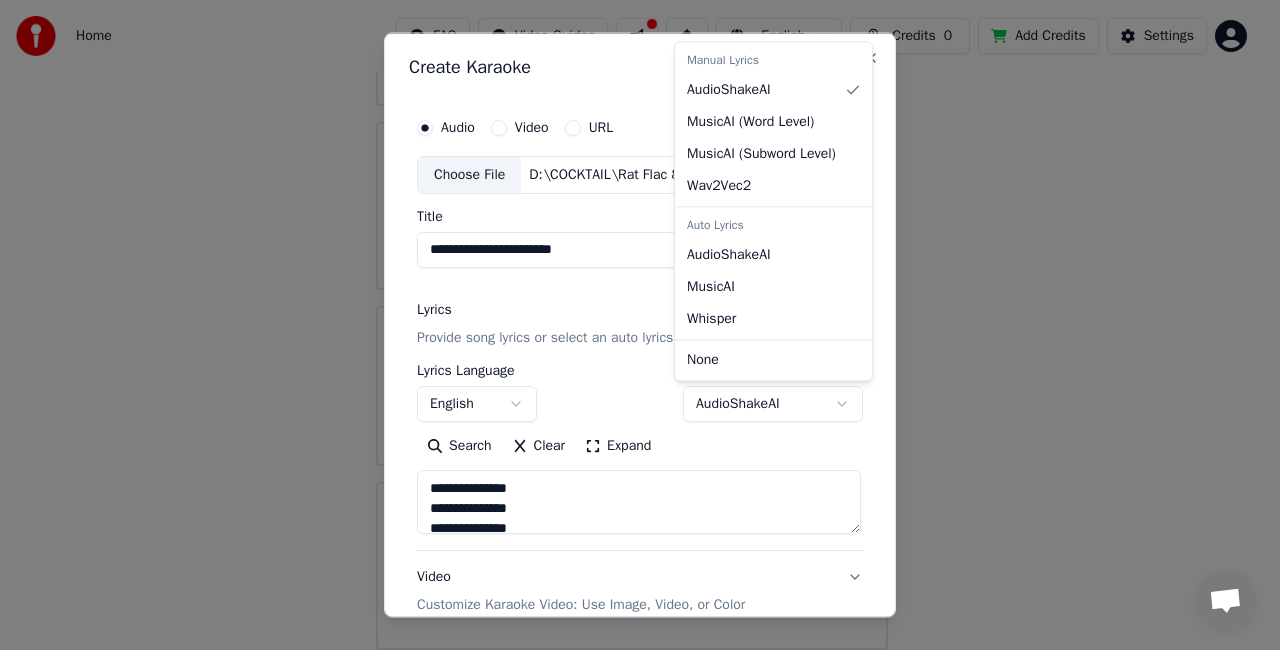 click on "**********" at bounding box center (631, 170) 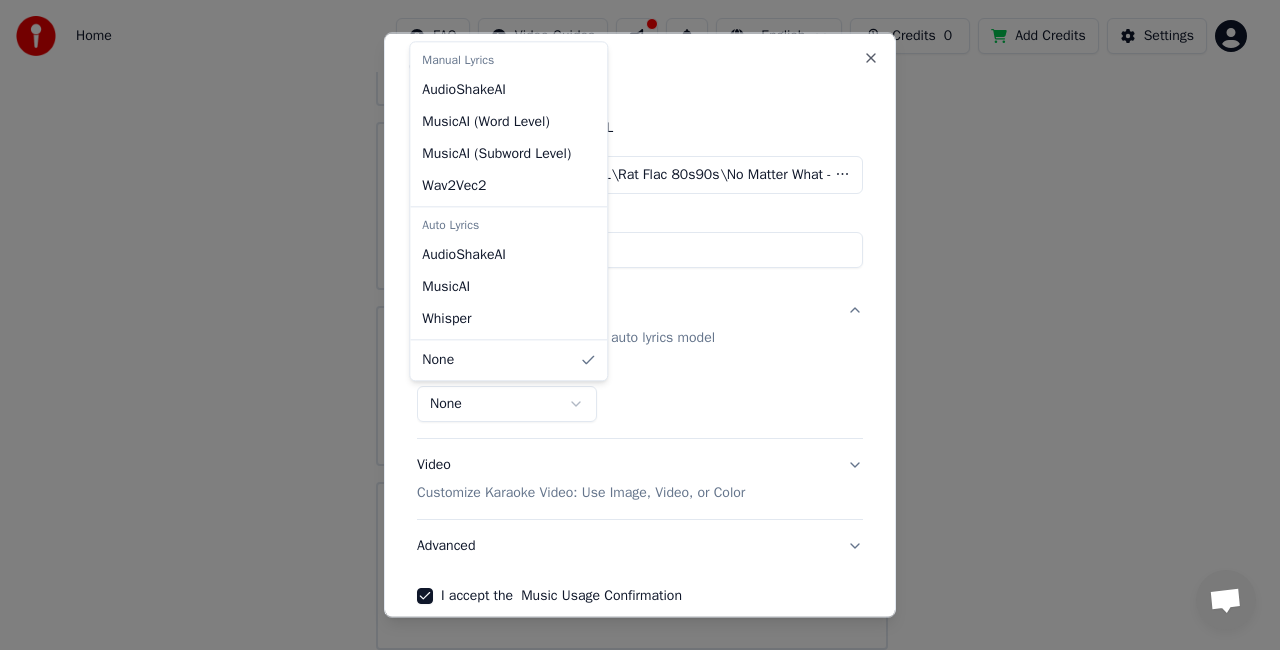 click on "**********" at bounding box center [631, 170] 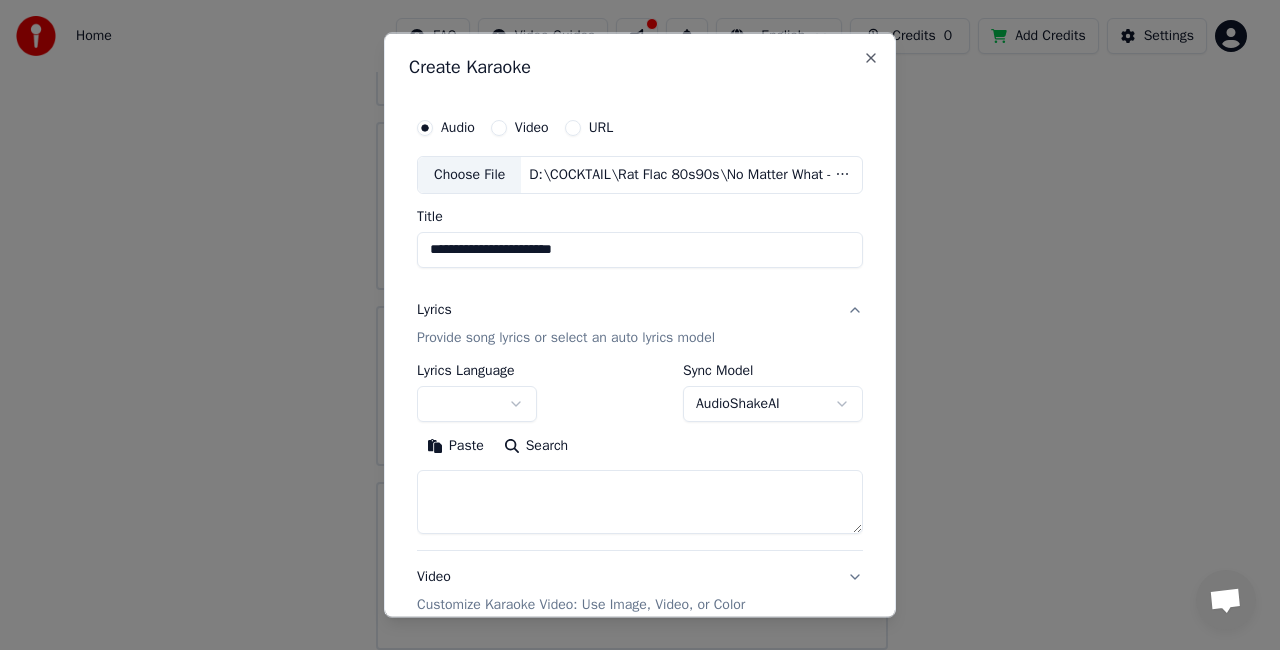 click on "Paste" at bounding box center [455, 445] 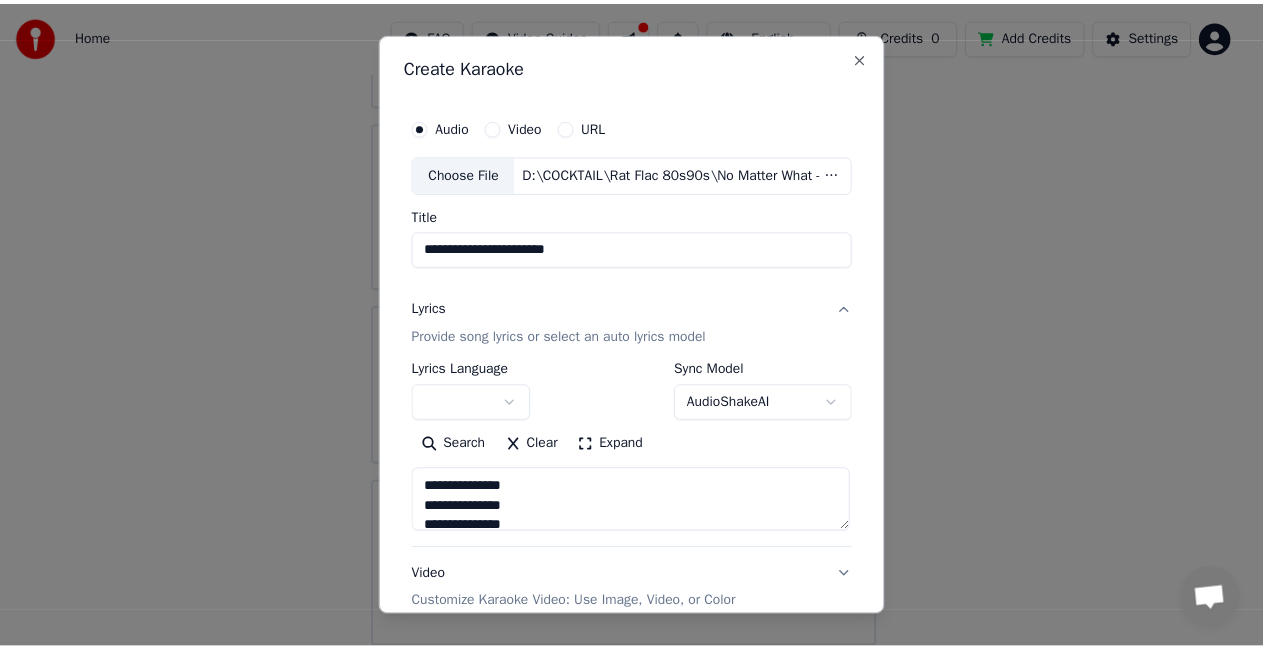 scroll, scrollTop: 262, scrollLeft: 0, axis: vertical 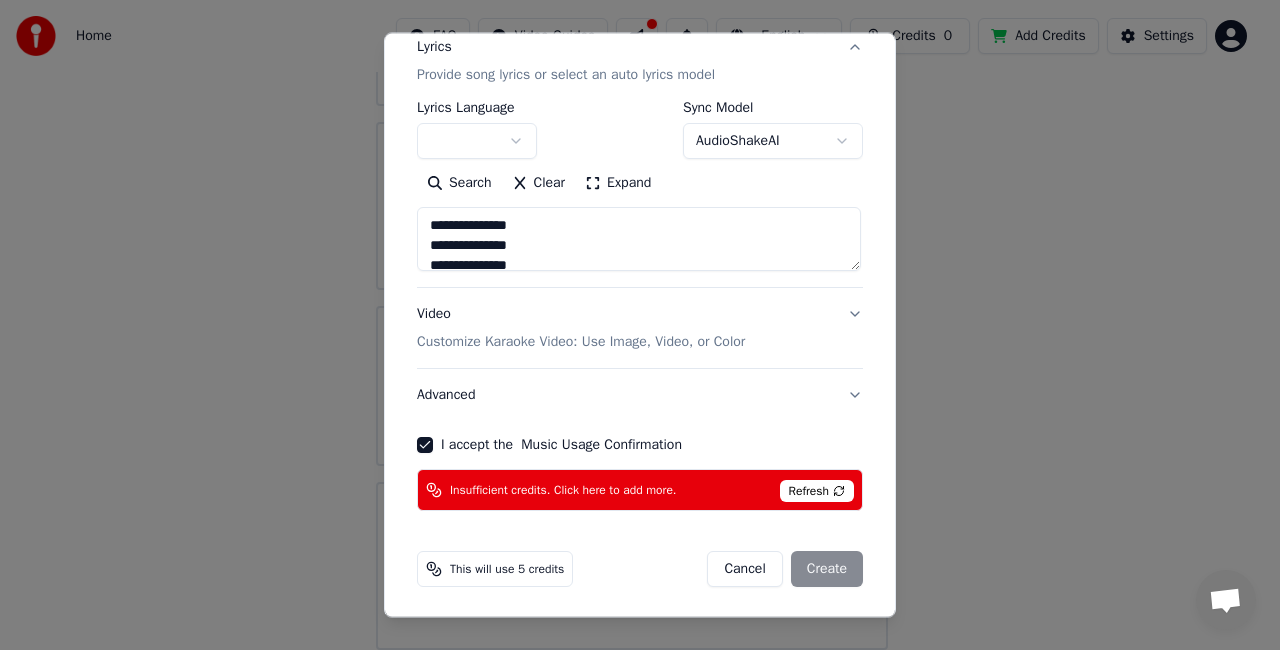 click on "Refresh" at bounding box center (817, 490) 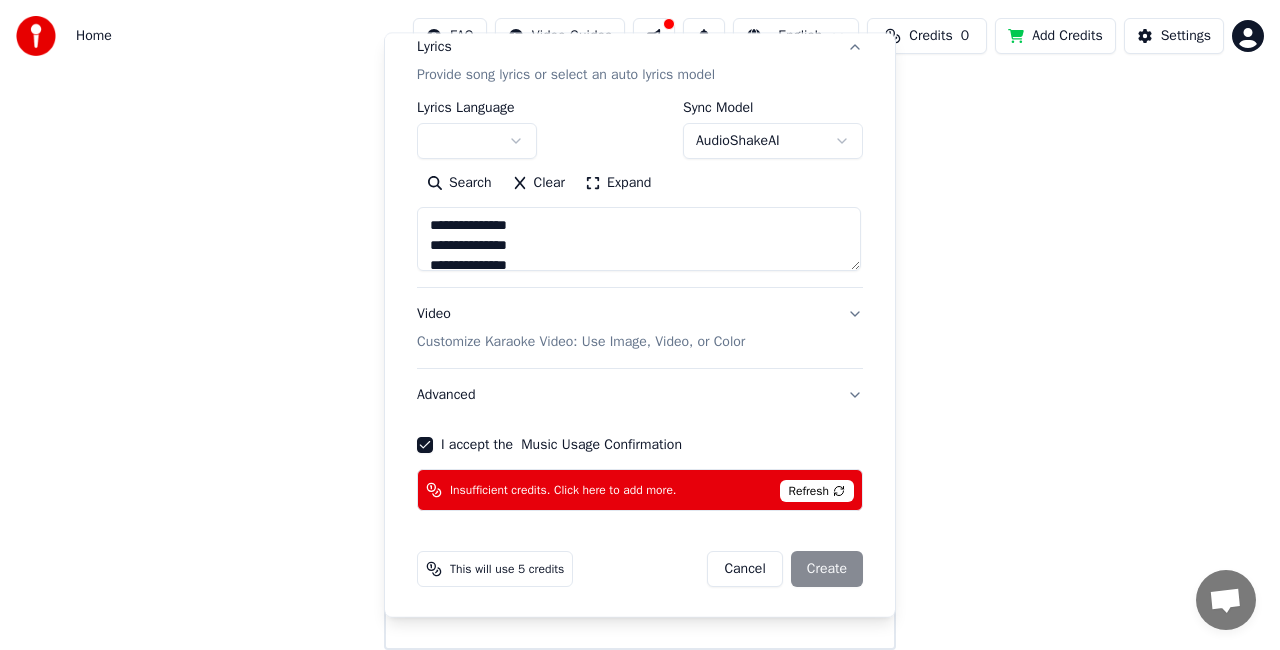 type 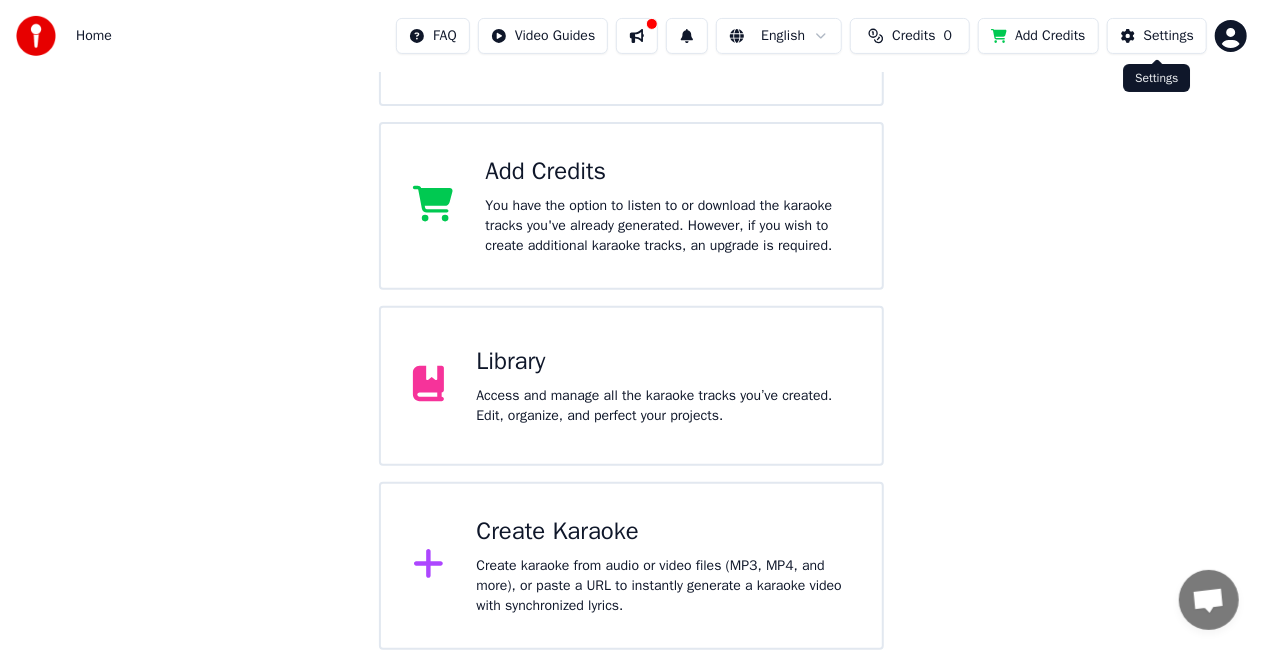 click on "Settings" at bounding box center (1157, 36) 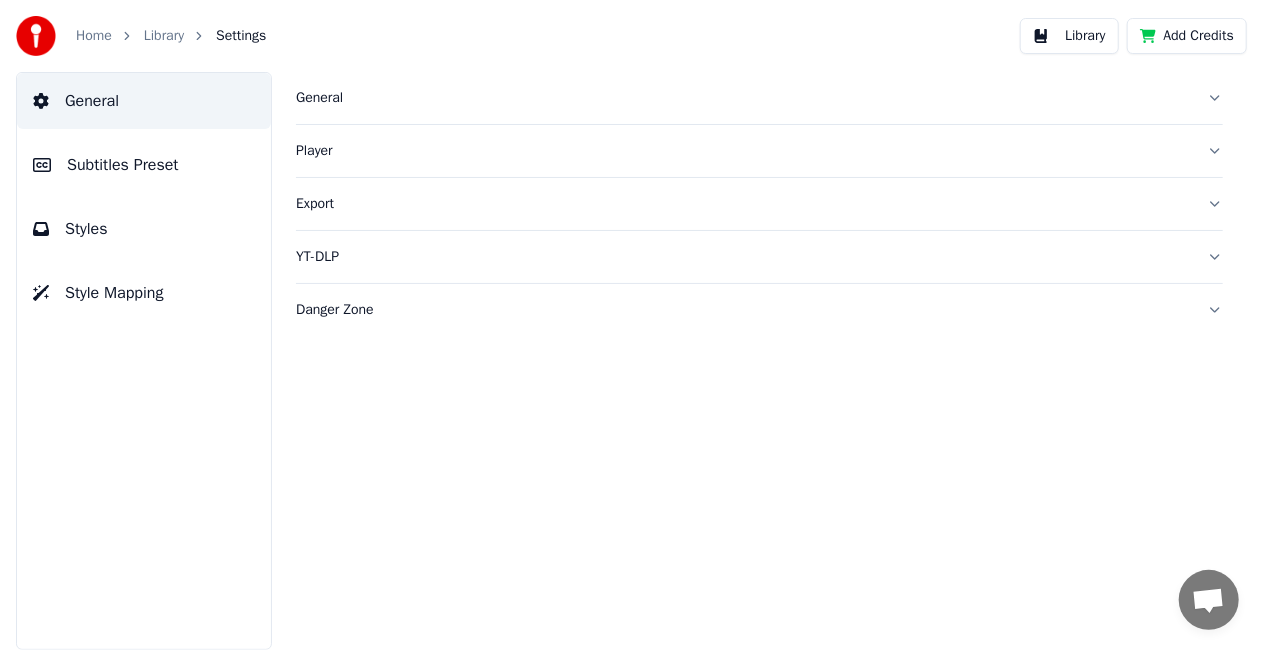 scroll, scrollTop: 0, scrollLeft: 0, axis: both 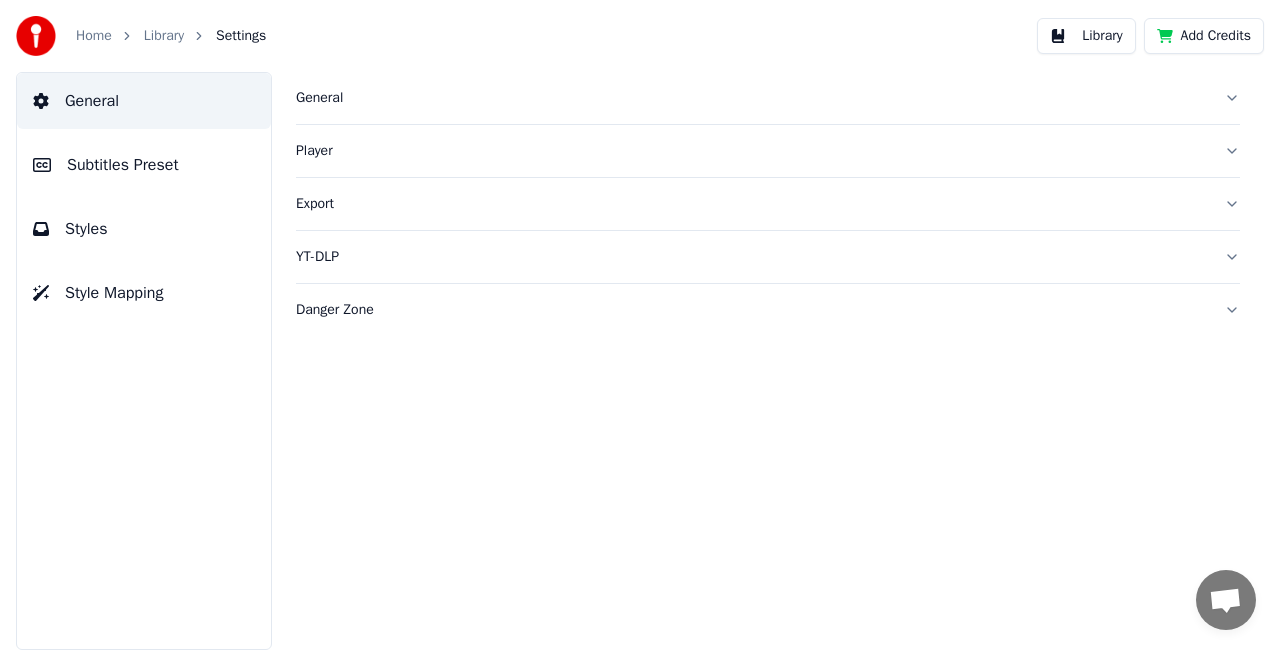 click on "General" at bounding box center [768, 98] 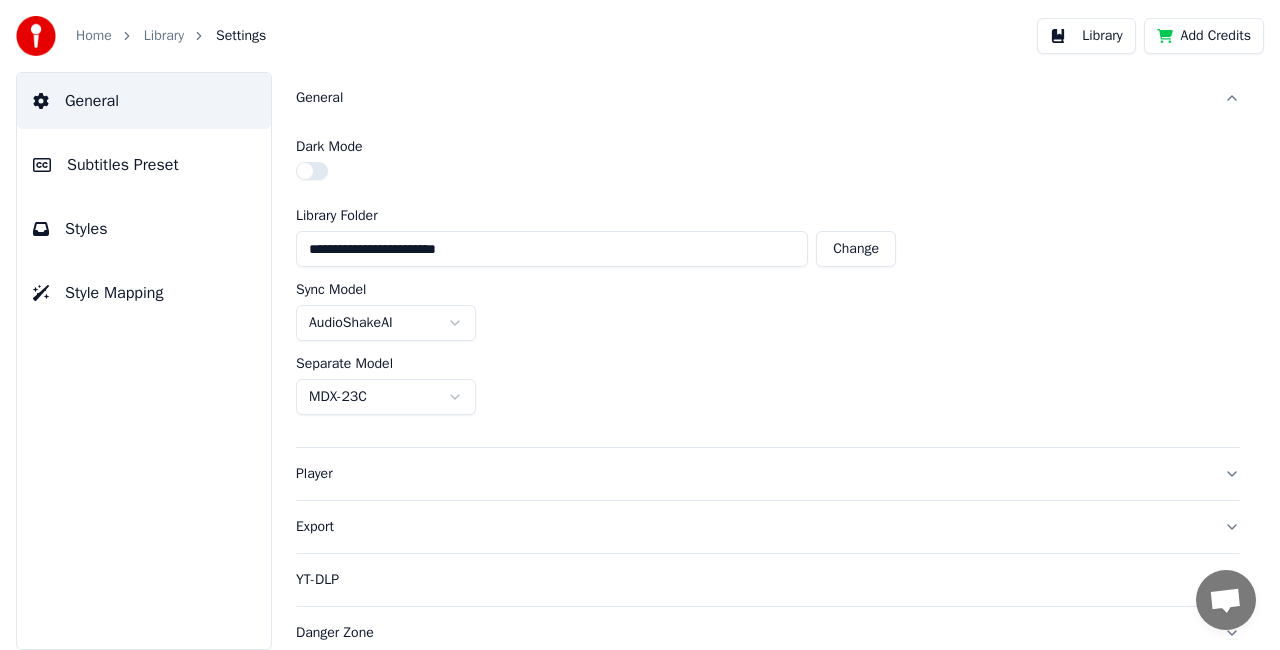 click on "Change" at bounding box center [856, 249] 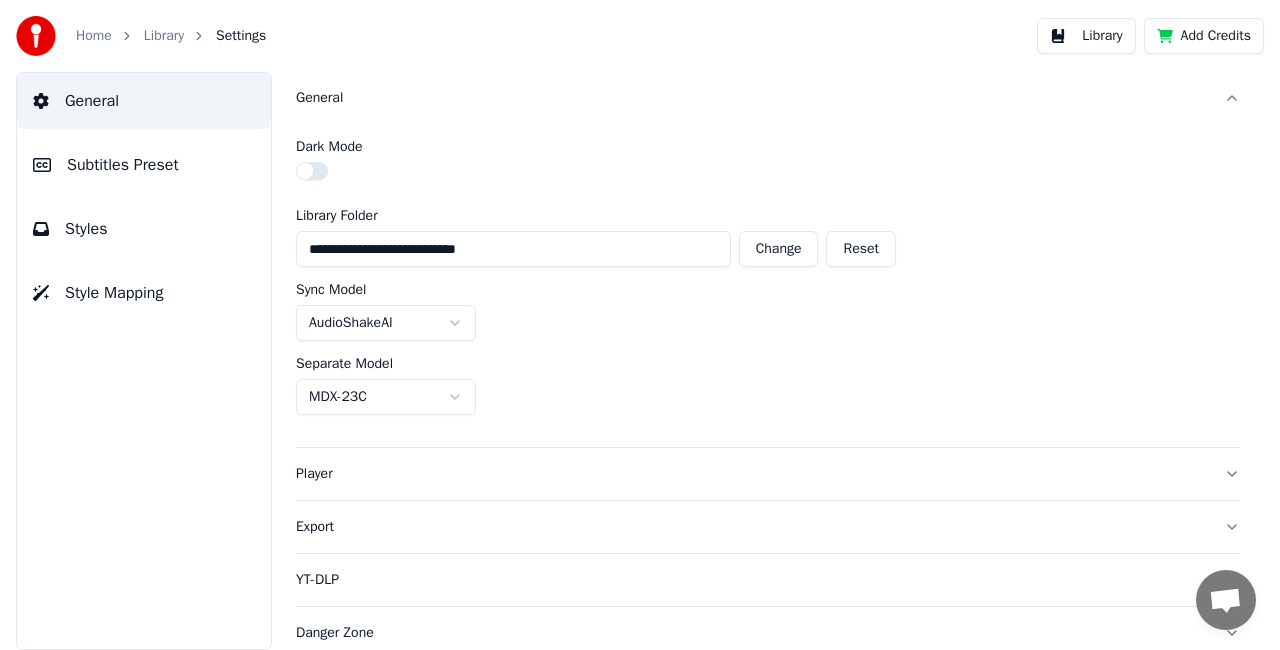 click on "Home Library Settings" at bounding box center (141, 36) 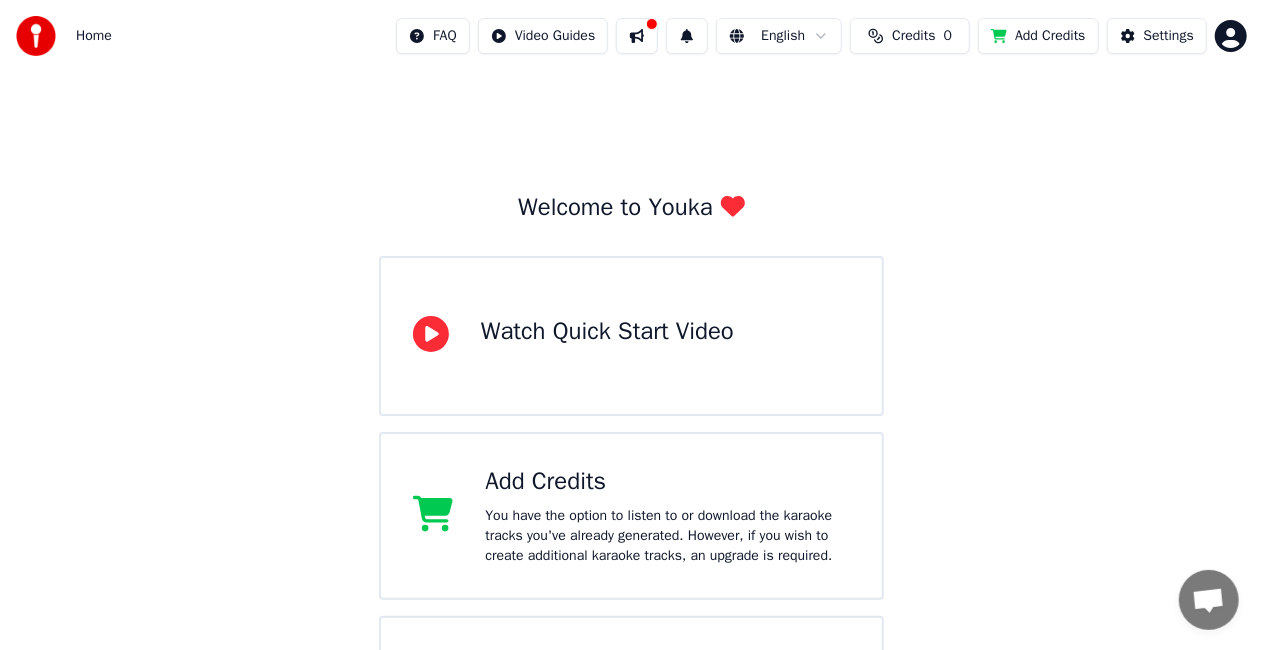 click at bounding box center [1209, 600] 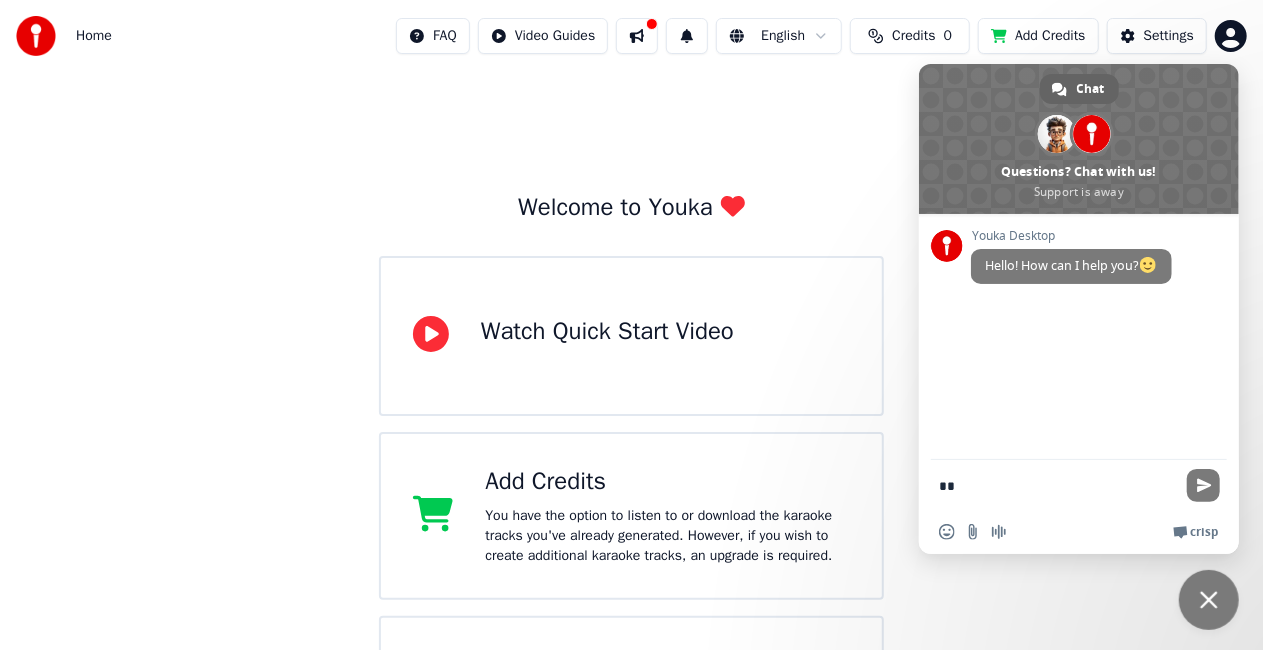 type on "*" 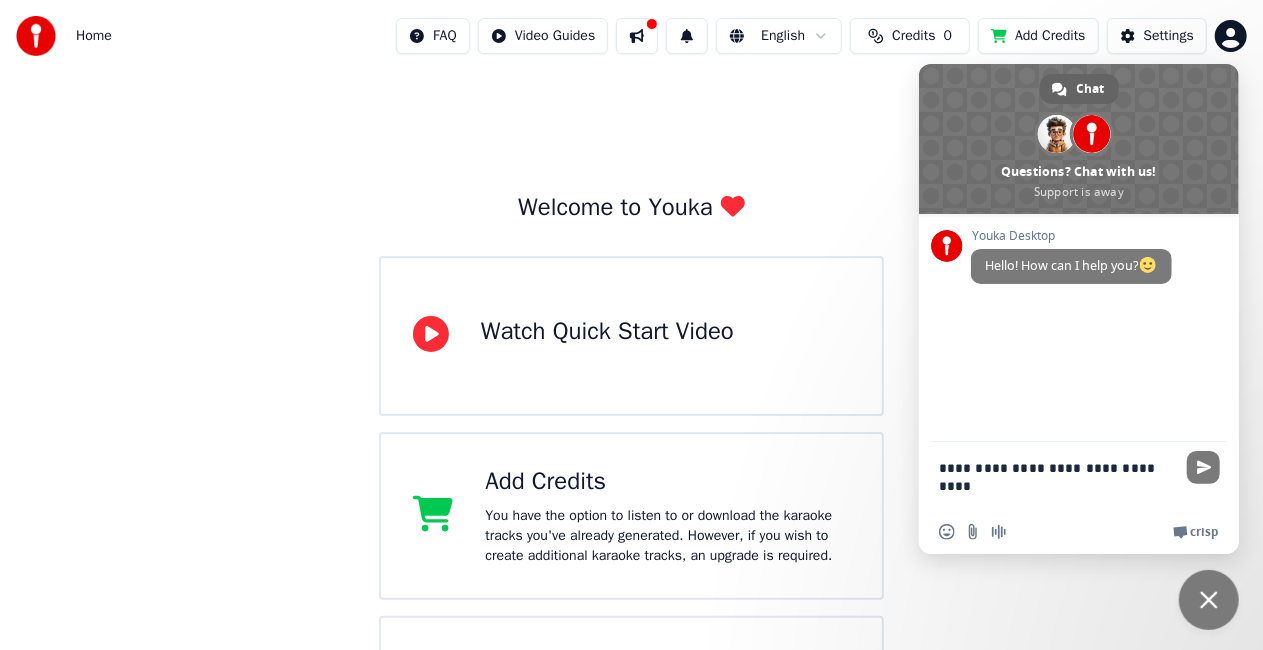 type on "**********" 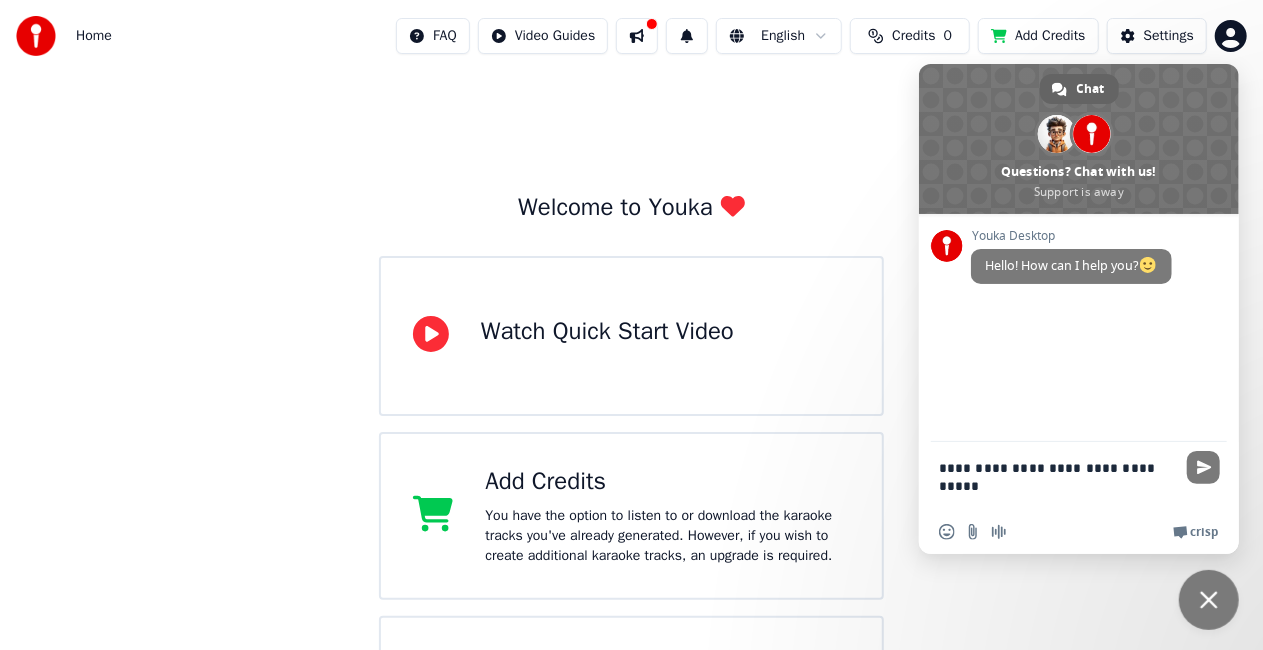 type 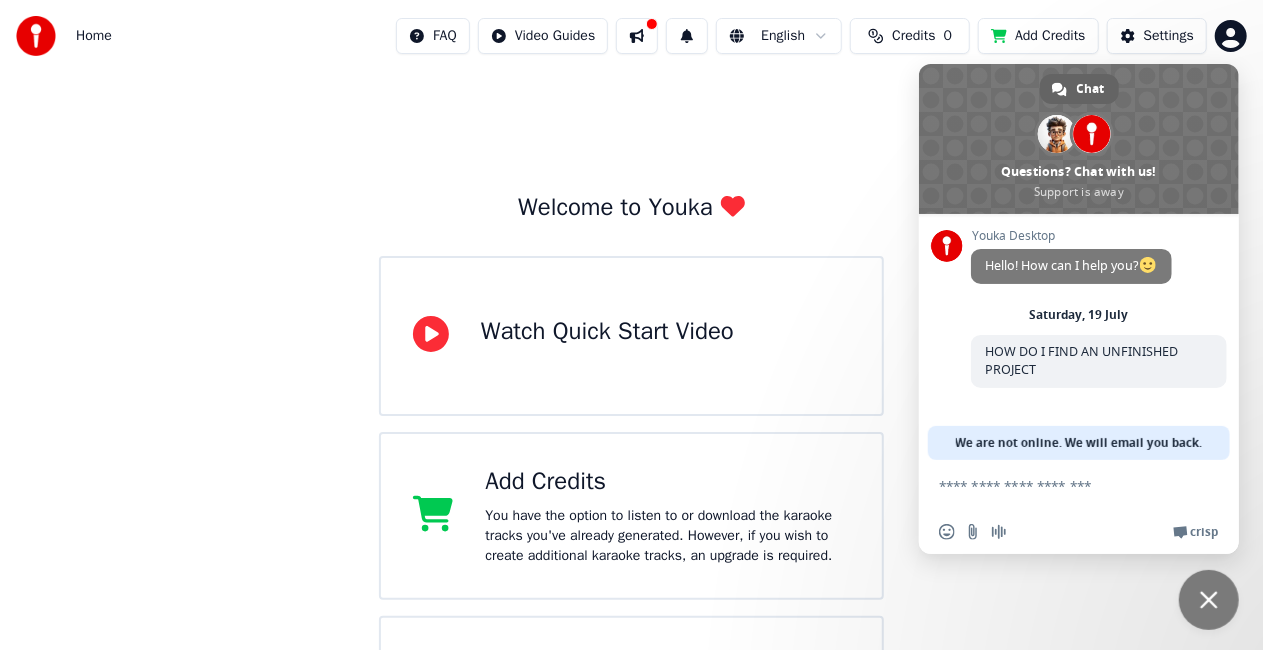 scroll, scrollTop: 0, scrollLeft: 0, axis: both 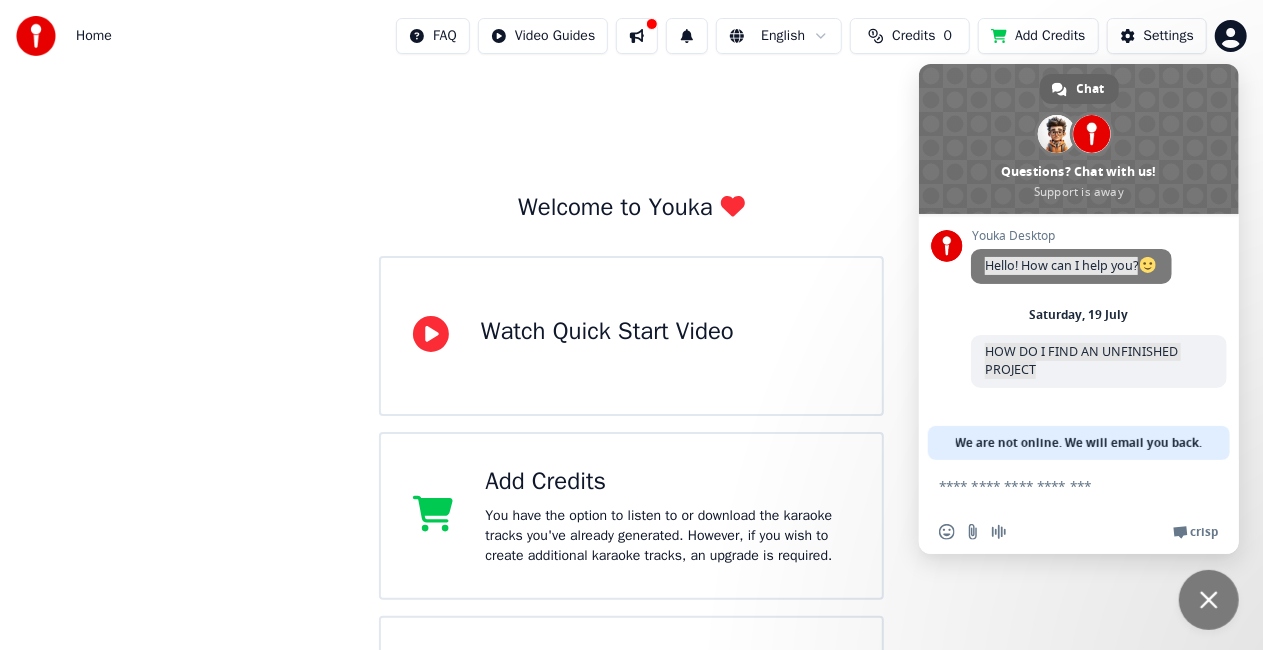 drag, startPoint x: 1070, startPoint y: 616, endPoint x: 1220, endPoint y: 596, distance: 151.32745 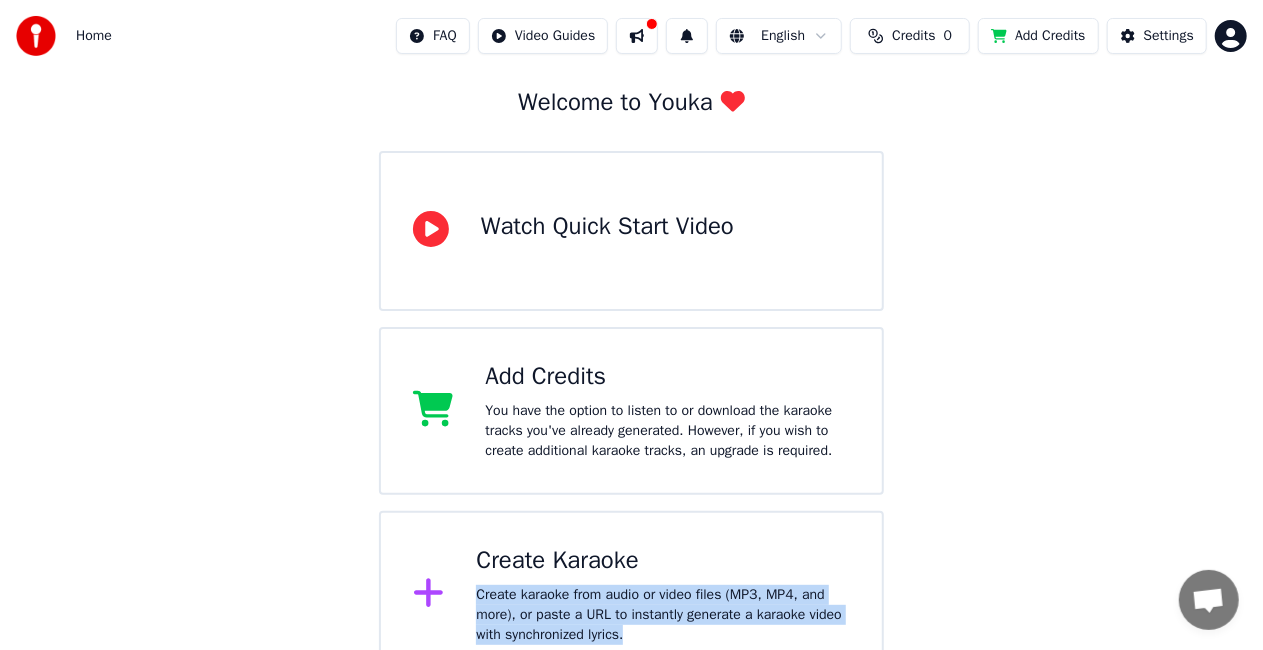 scroll, scrollTop: 134, scrollLeft: 0, axis: vertical 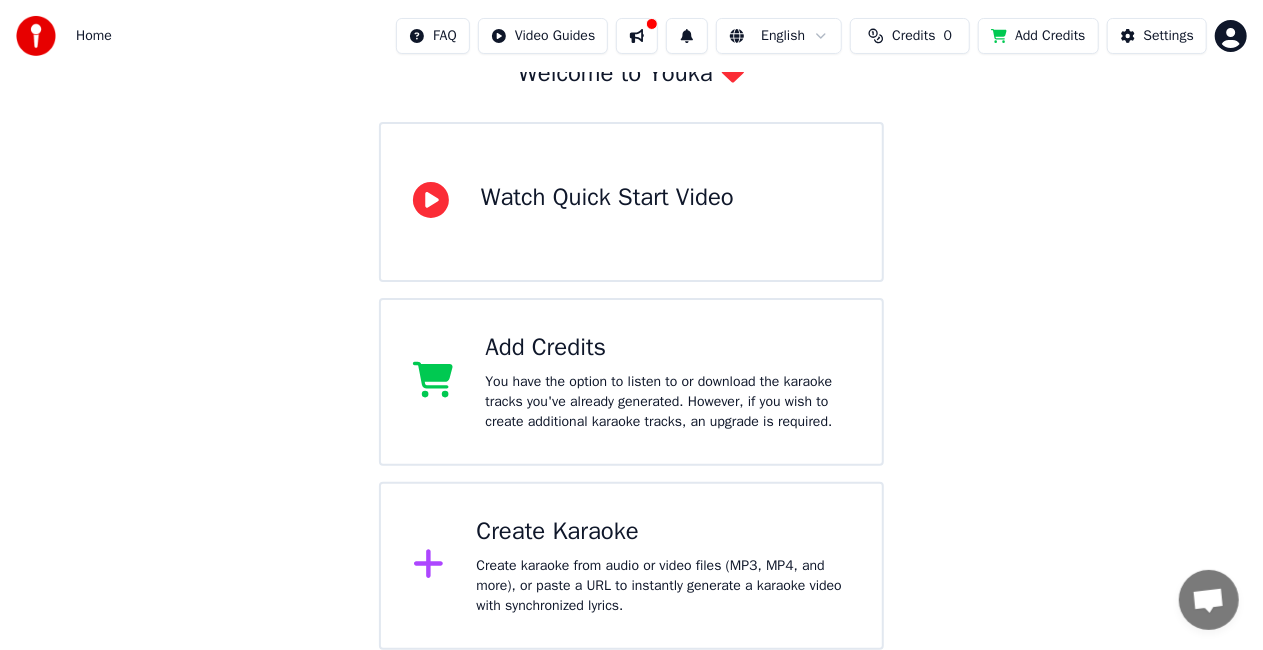 click on "Create Karaoke" at bounding box center [663, 532] 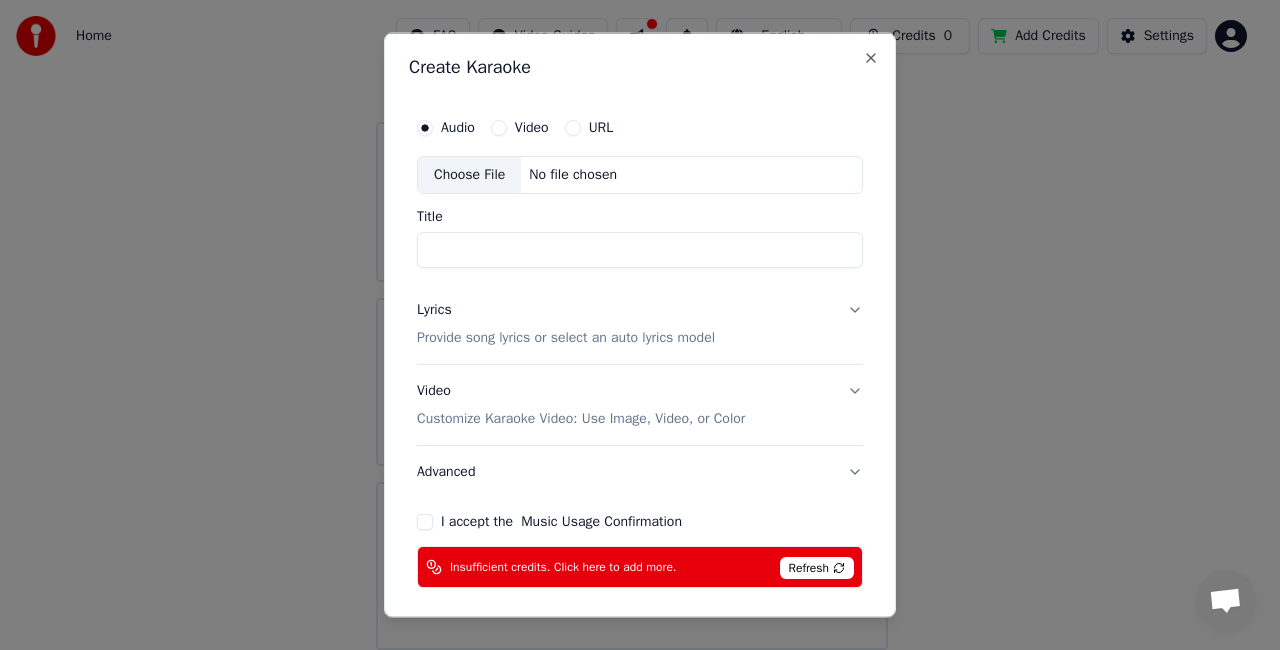 click on "Video" at bounding box center (532, 128) 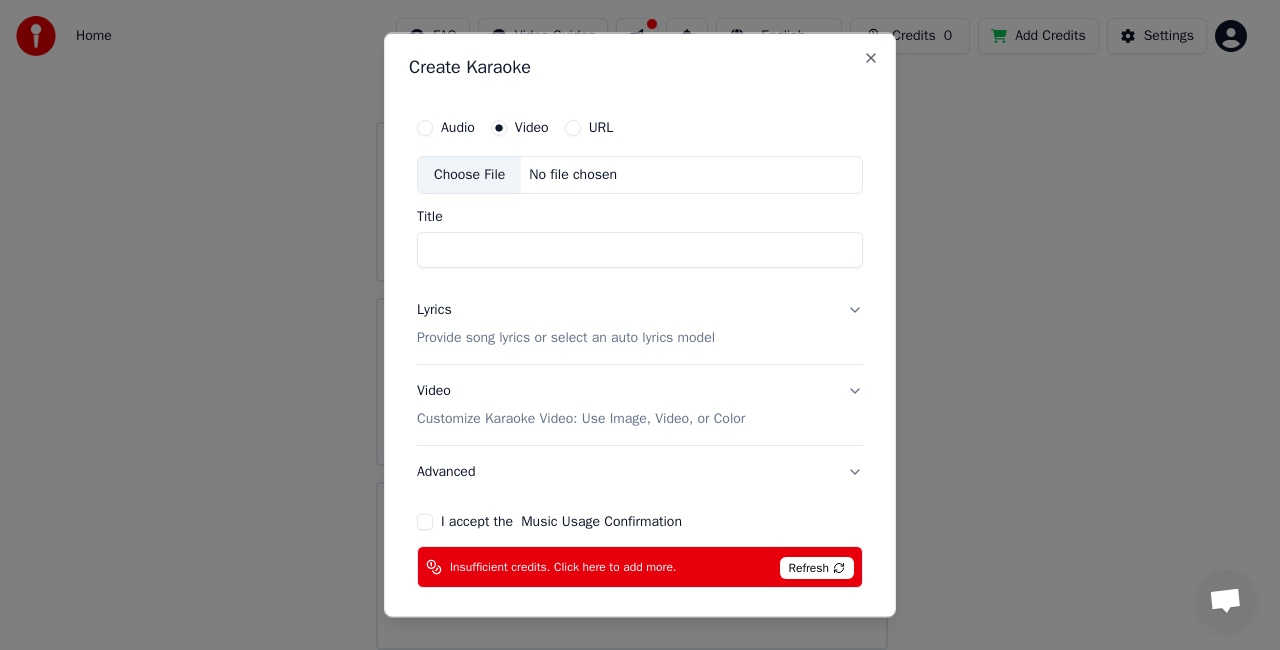 click on "Audio" at bounding box center [425, 128] 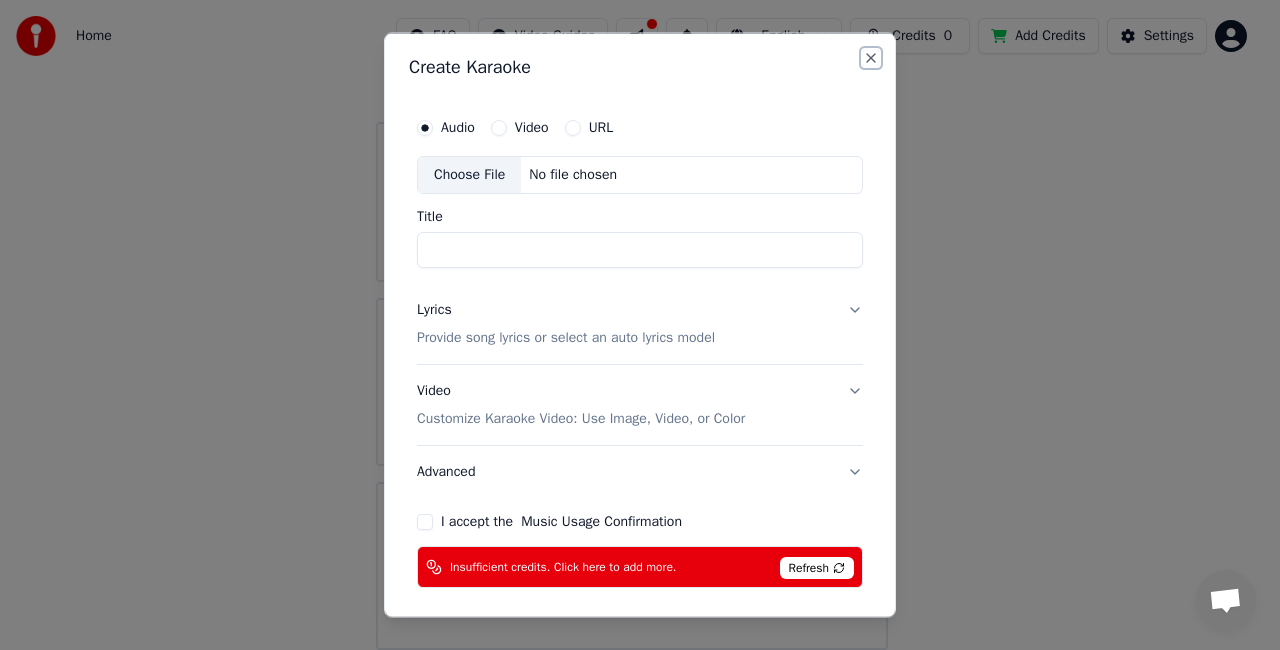 click on "Close" at bounding box center (871, 58) 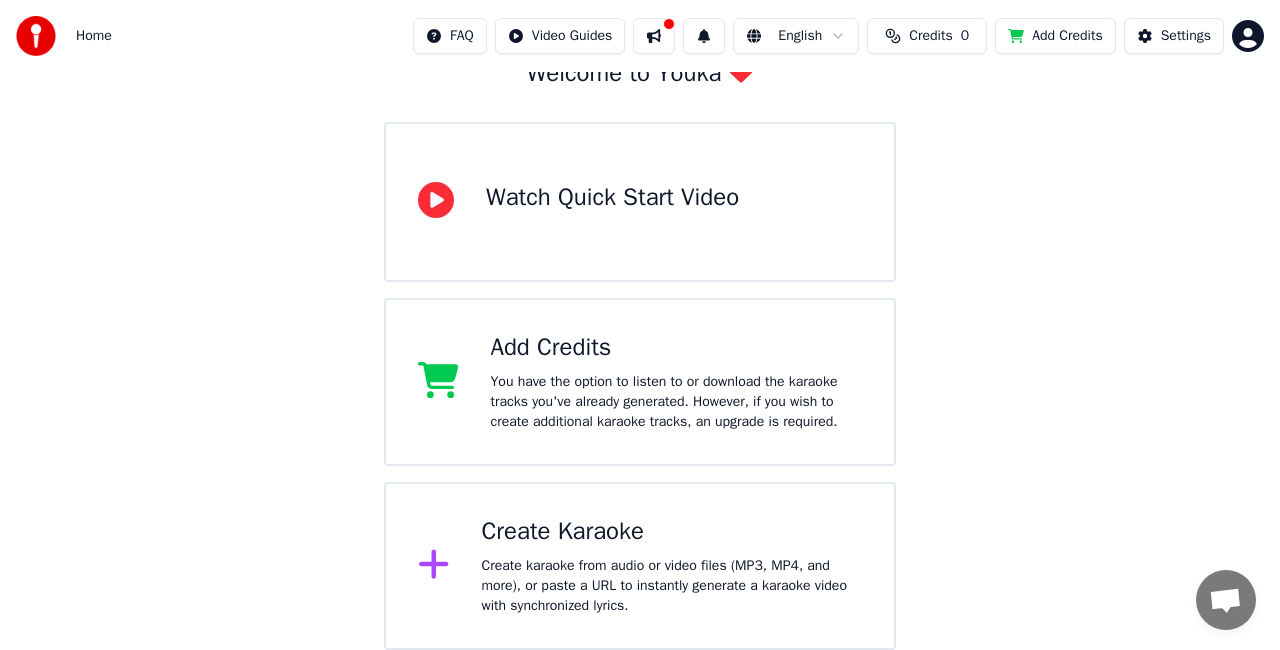 click on "Home FAQ Video Guides English Credits 0 Add Credits Settings Welcome to Youka Watch Quick Start Video Add Credits You have the option to listen to or download the karaoke tracks you've already generated. However, if you wish to create additional karaoke tracks, an upgrade is required. Create Karaoke Create karaoke from audio or video files (MP3, MP4, and more), or paste a URL to instantly generate a karaoke video with synchronized lyrics. Chat [NAME] Questions? Chat with us! Support is away Network offline. Reconnecting... No messages can be received or sent for now. Youka Desktop Hello! How can I help you?  Saturday, 19 July HOW DO I FIND AN UNFINISHED PROJECT A few seconds ago Send a file We are not online. We will email you back. Insert an emoji Send a file Audio message We run on Crisp" at bounding box center (640, 258) 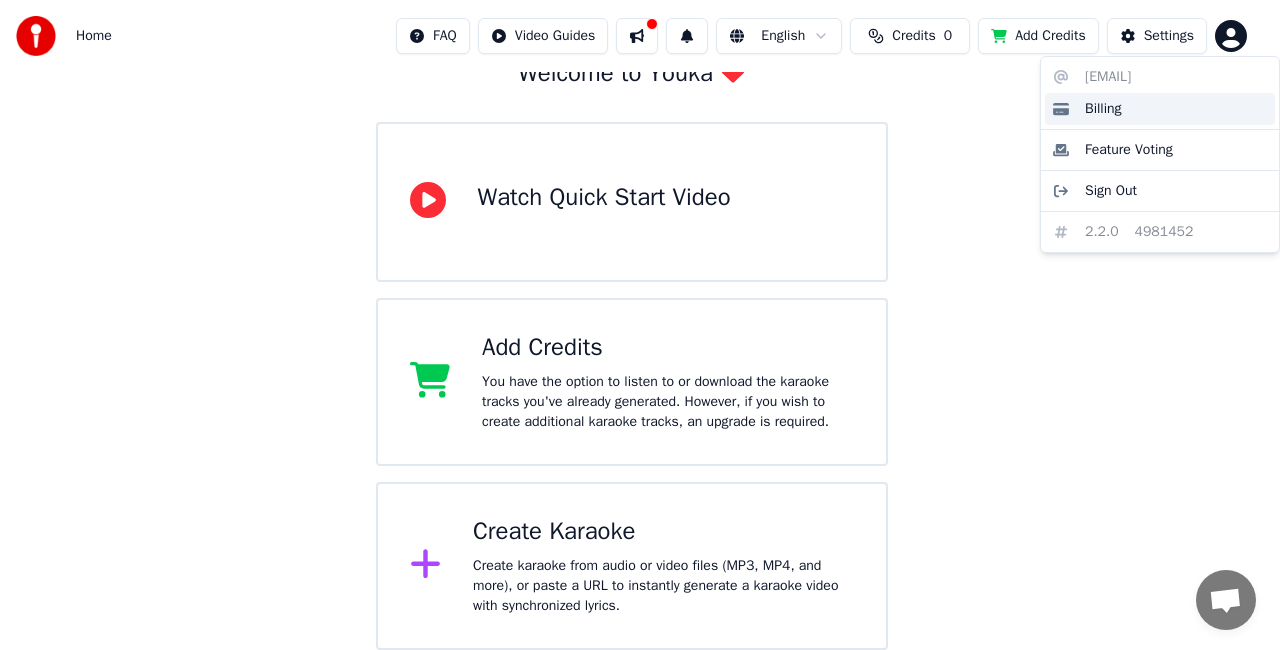 click on "Billing" at bounding box center (1103, 109) 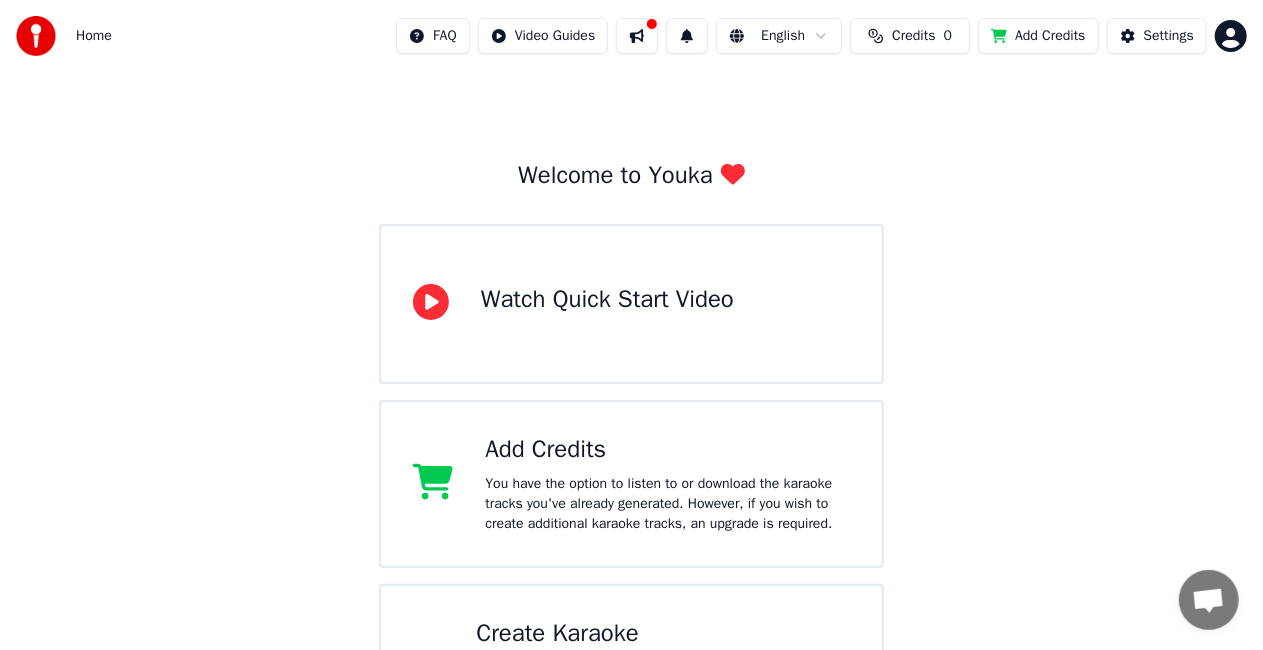 scroll, scrollTop: 0, scrollLeft: 0, axis: both 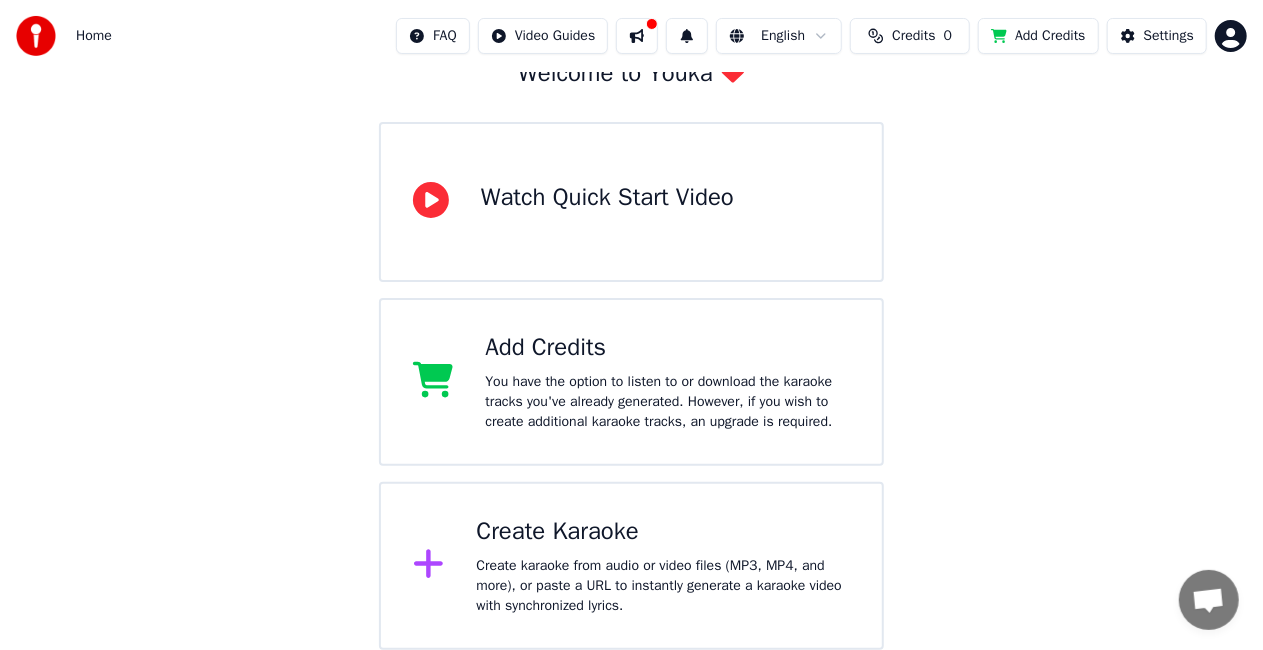 click on "Add Credits" at bounding box center (667, 348) 